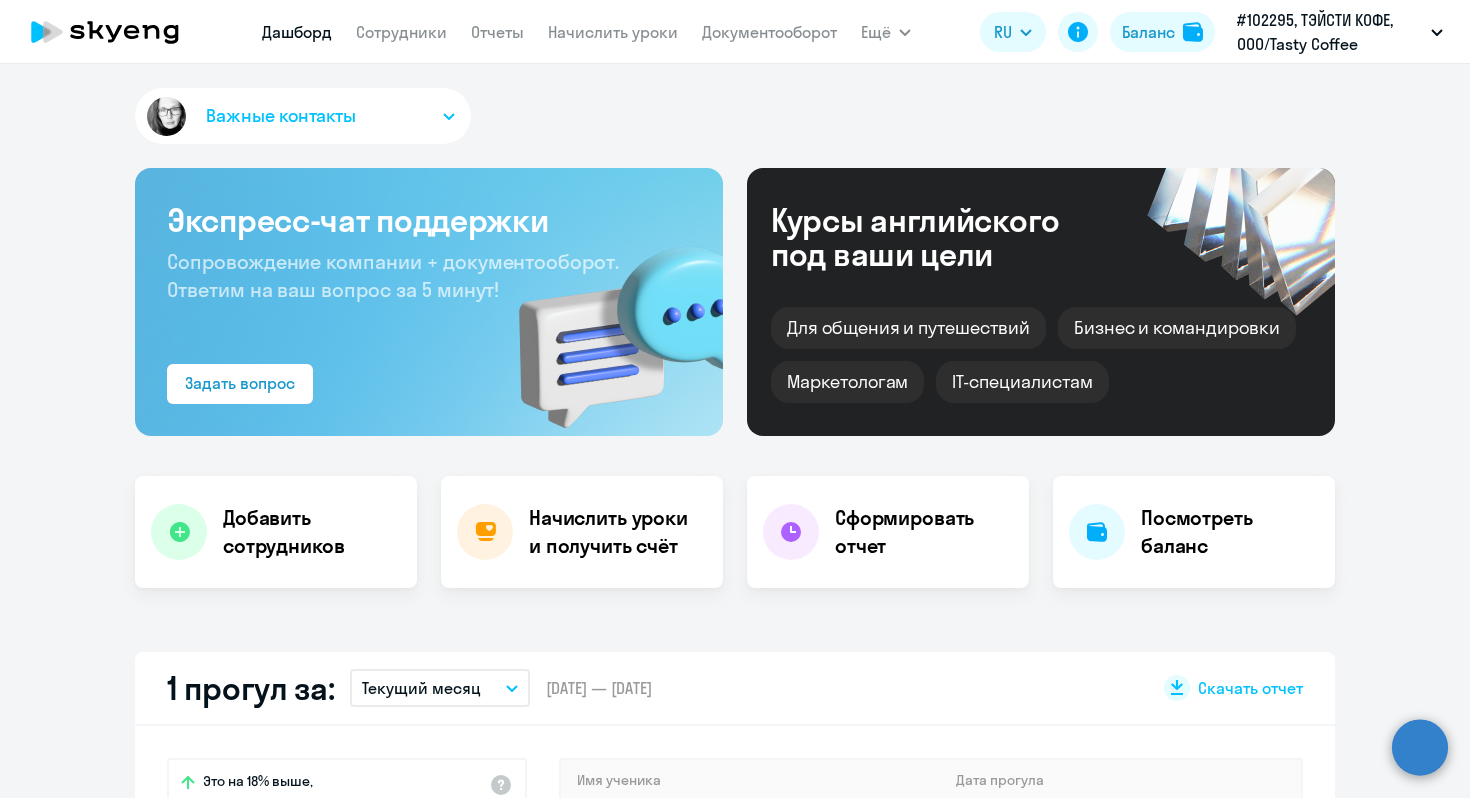 scroll, scrollTop: 0, scrollLeft: 0, axis: both 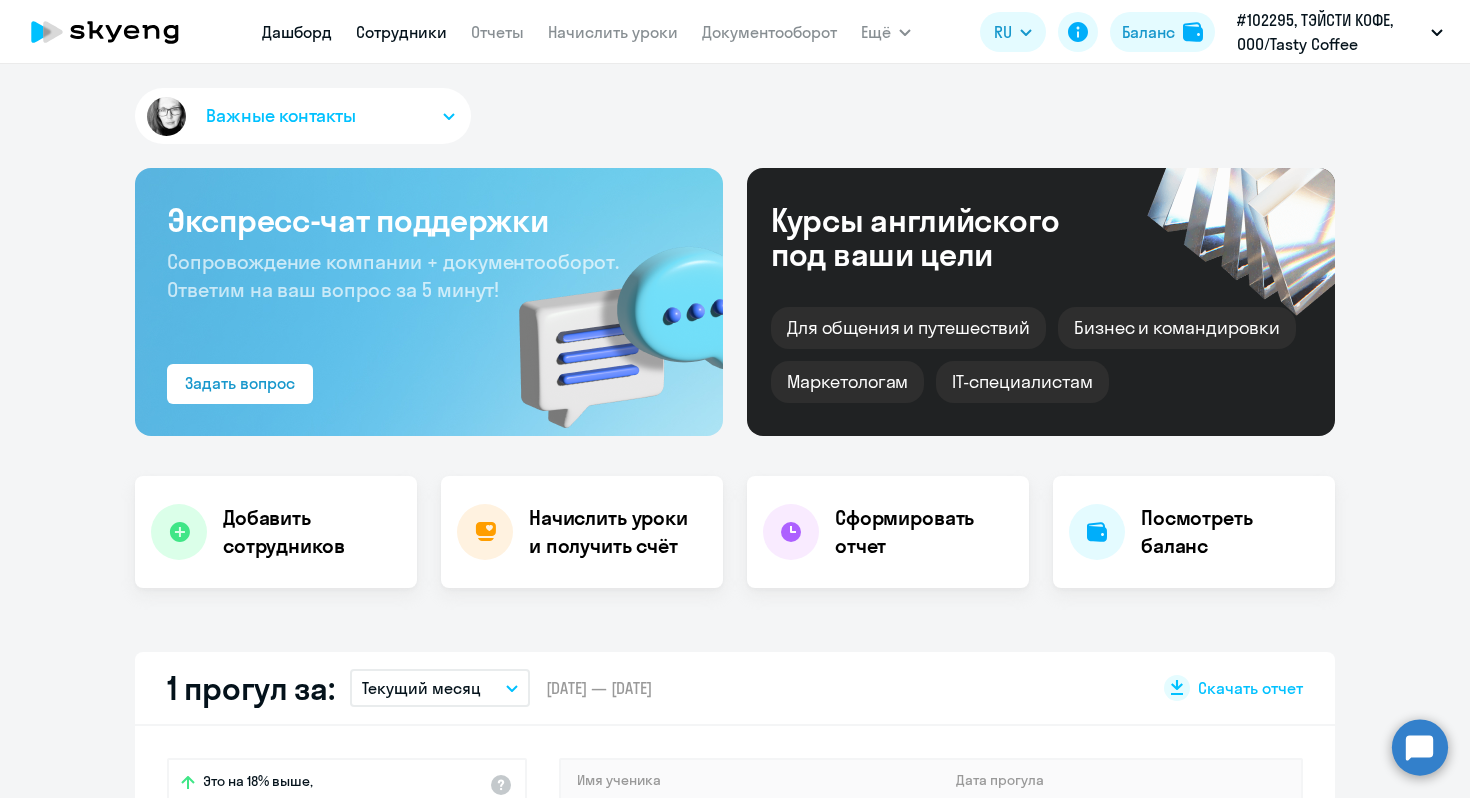 click on "Сотрудники" at bounding box center [401, 32] 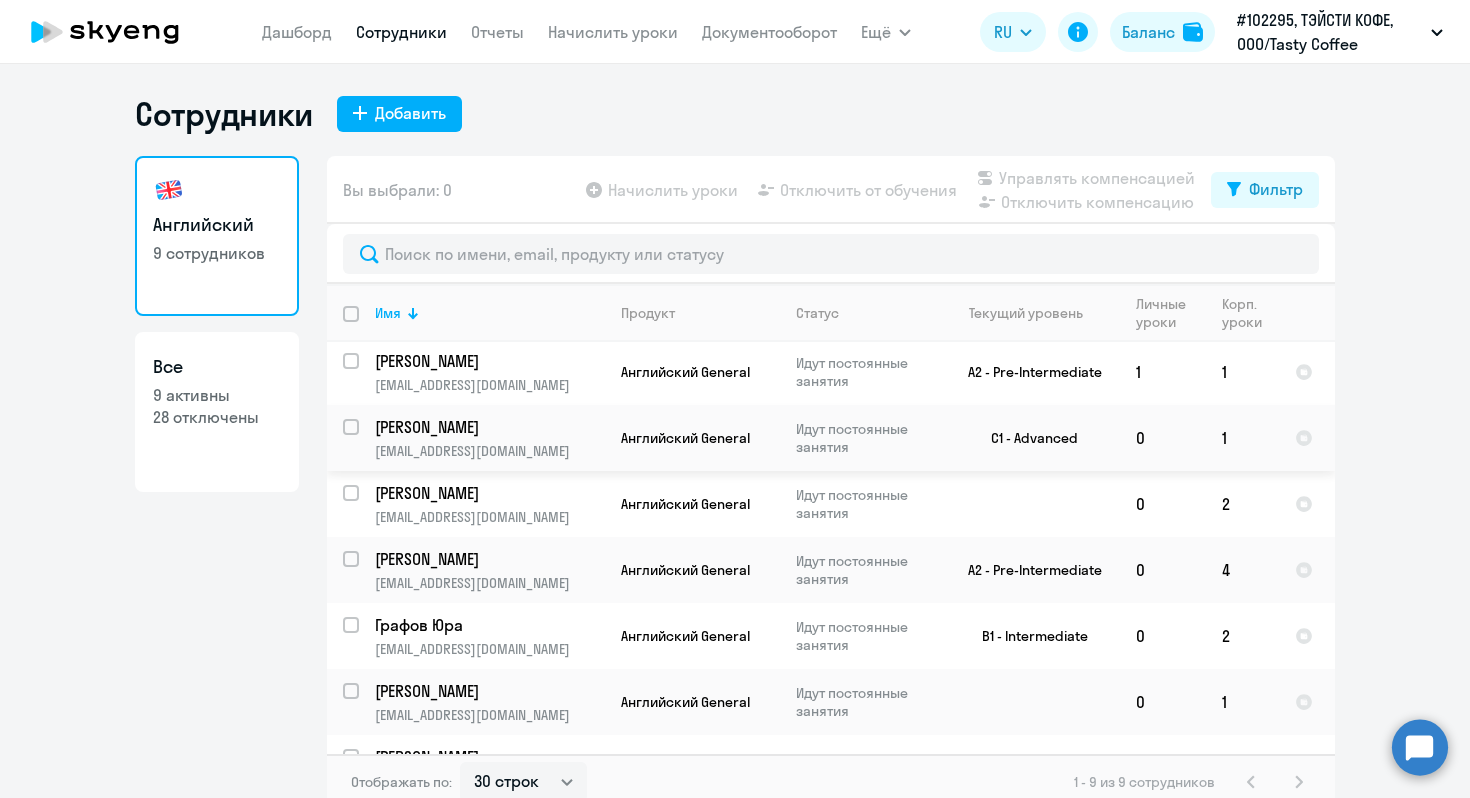 scroll, scrollTop: 177, scrollLeft: 0, axis: vertical 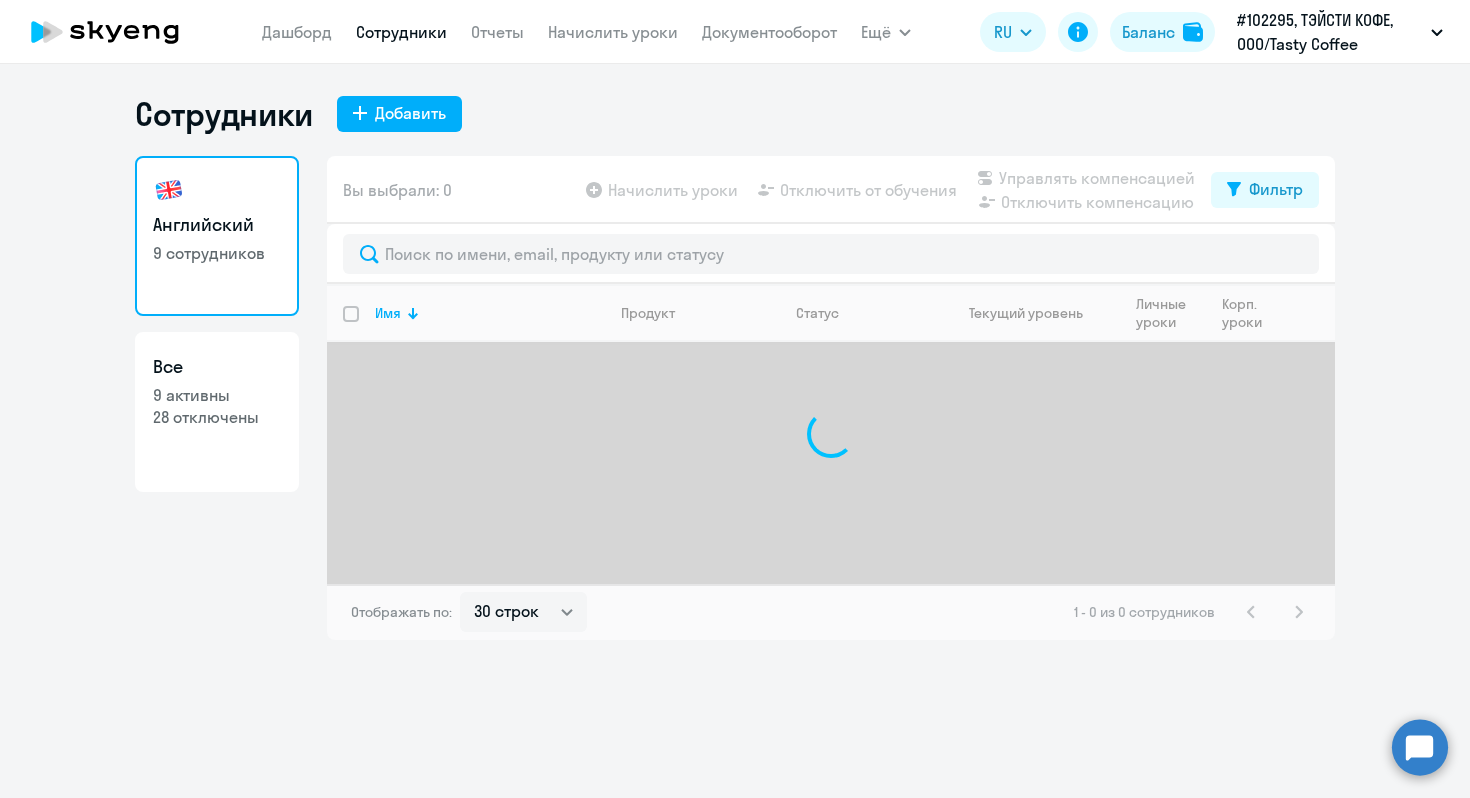 select on "30" 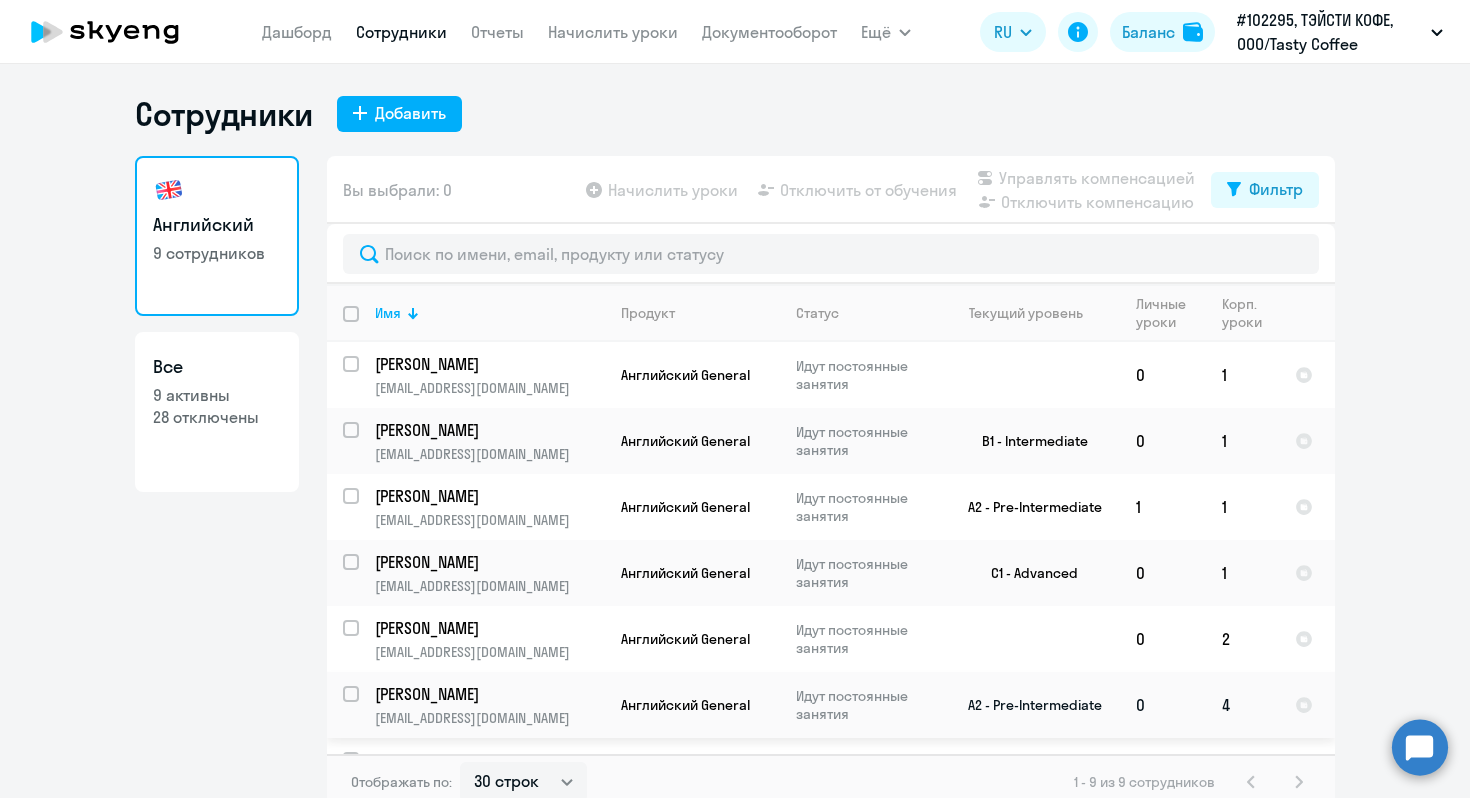 scroll, scrollTop: 177, scrollLeft: 0, axis: vertical 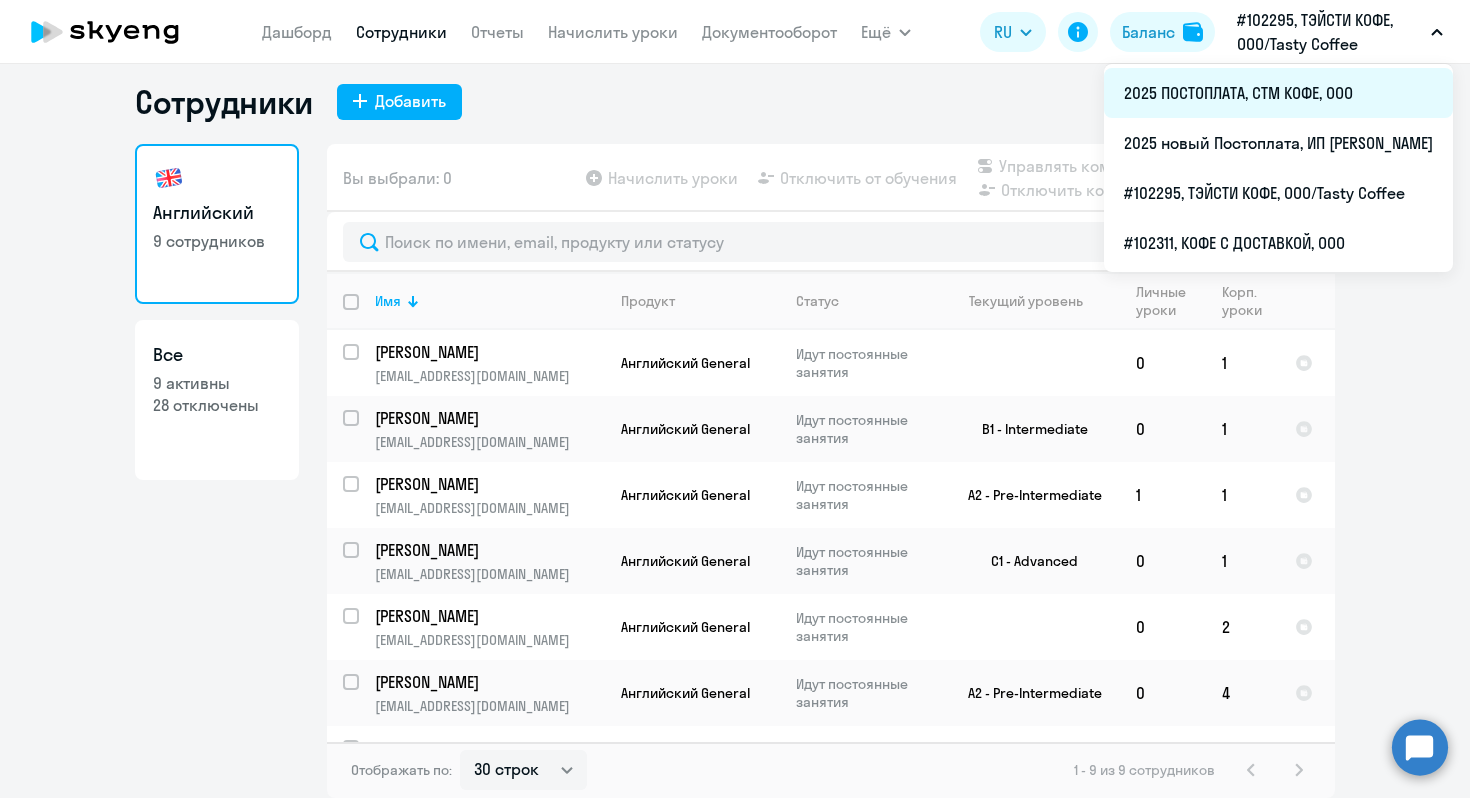 click on "2025 ПОСТОПЛАТА, СТМ КОФЕ, ООО" at bounding box center (1278, 93) 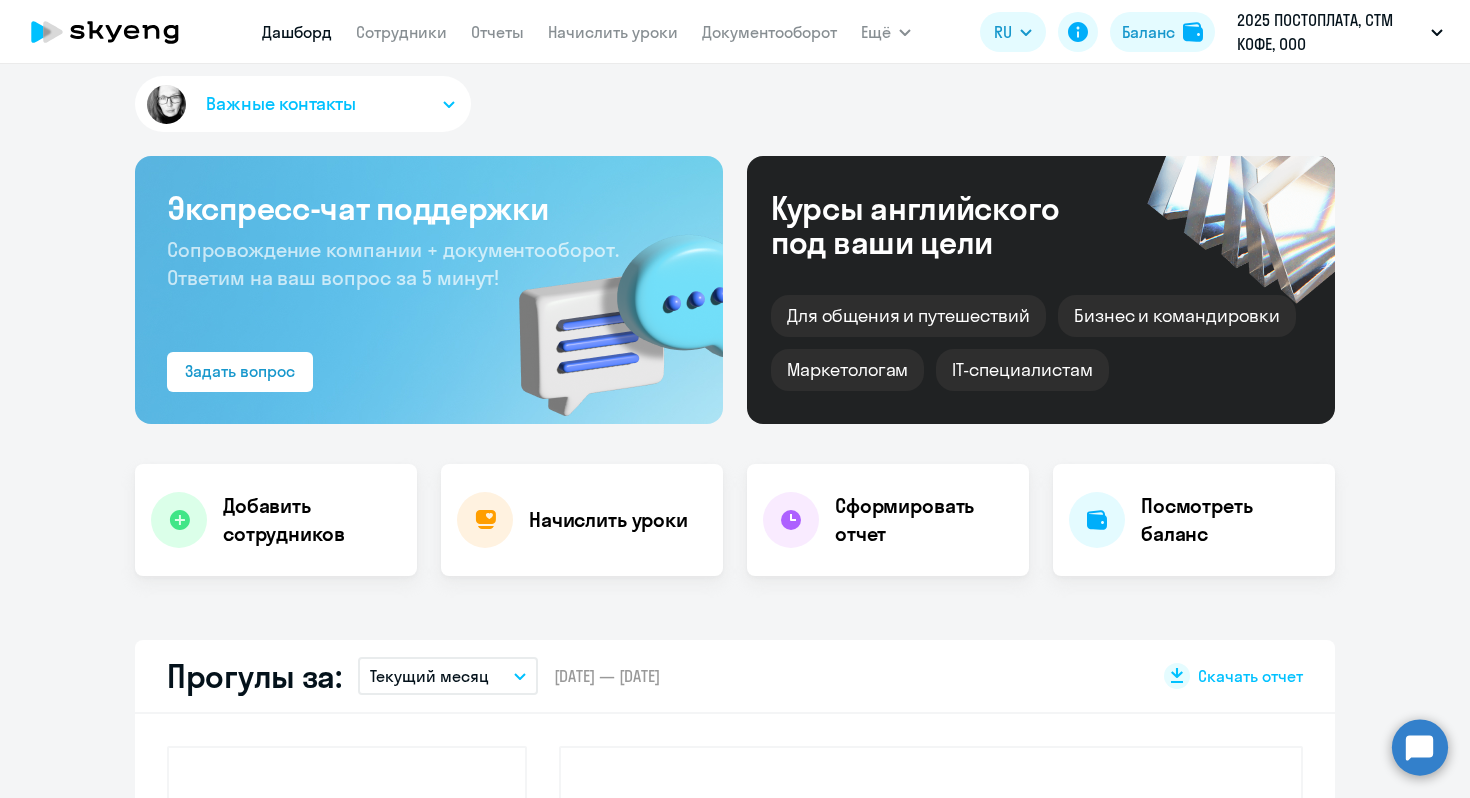 select on "30" 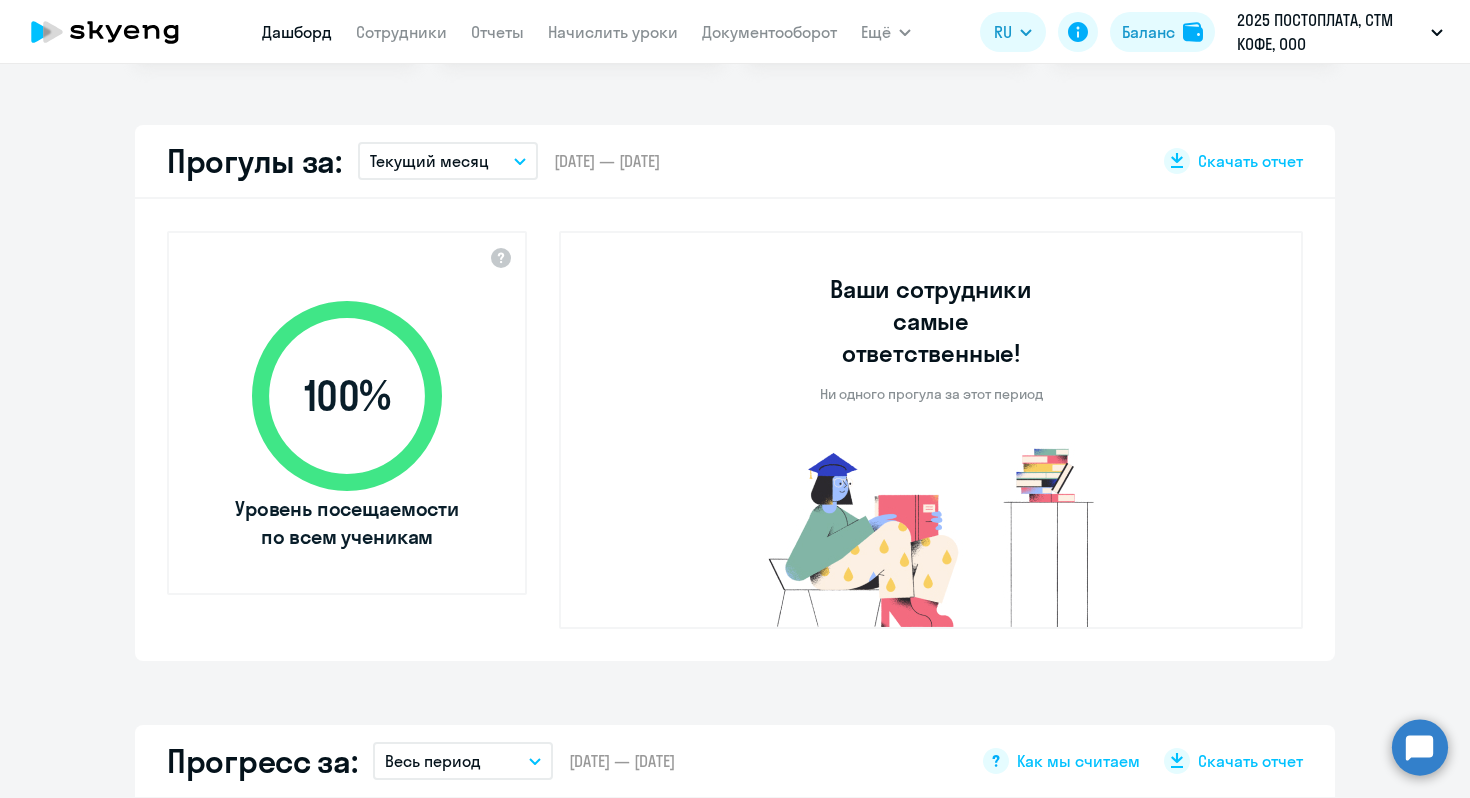scroll, scrollTop: 360, scrollLeft: 0, axis: vertical 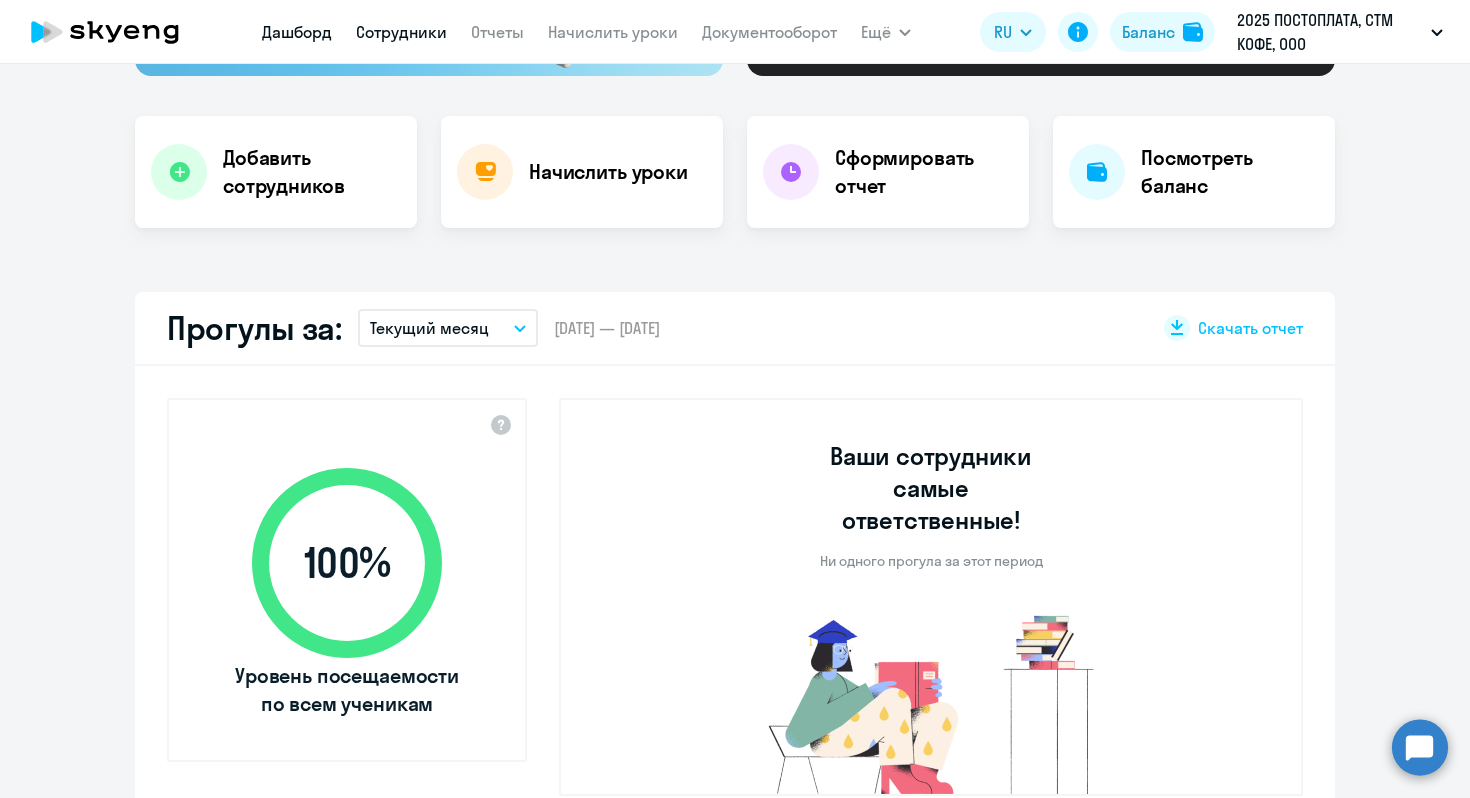 click on "Сотрудники" at bounding box center [401, 32] 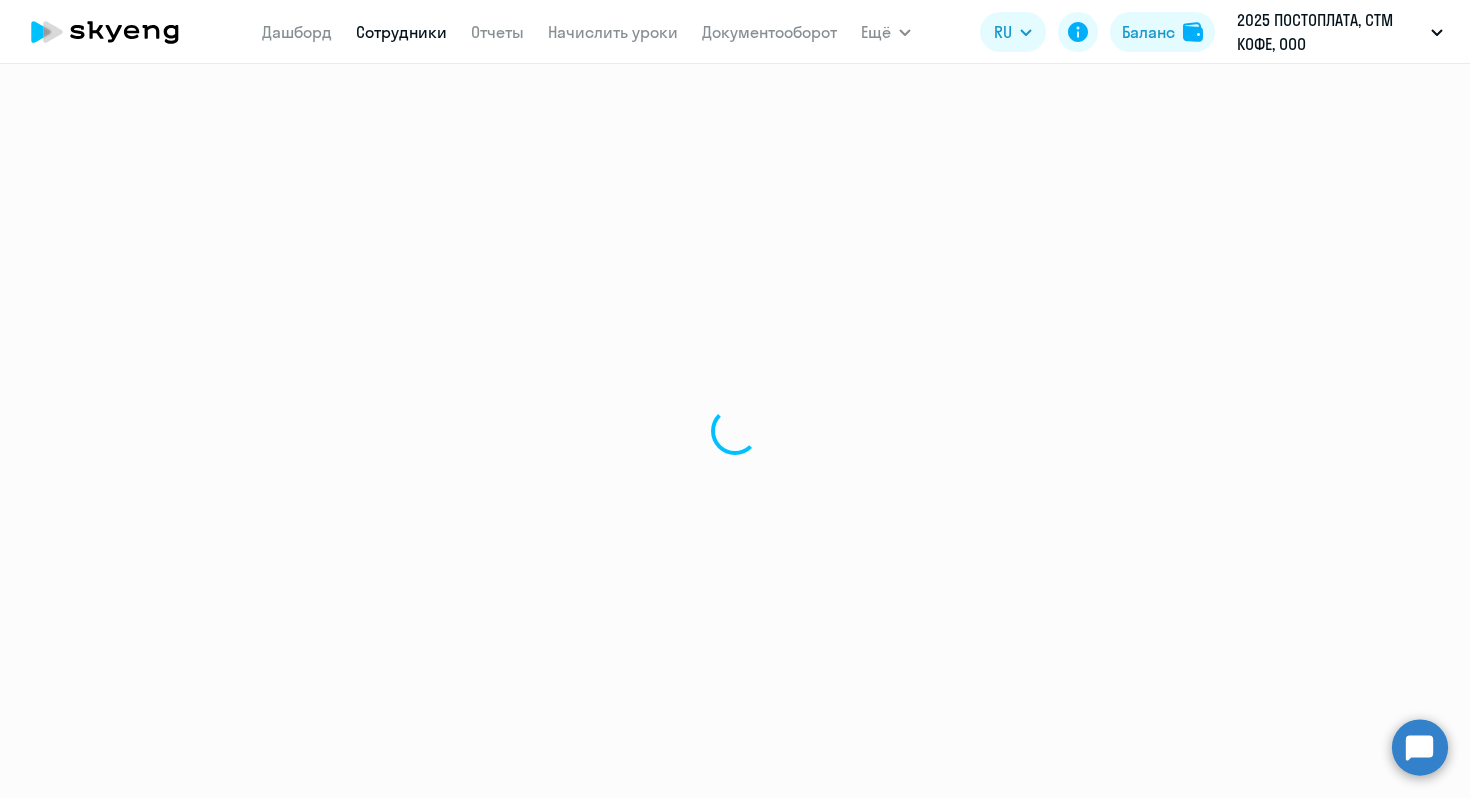 scroll, scrollTop: 0, scrollLeft: 0, axis: both 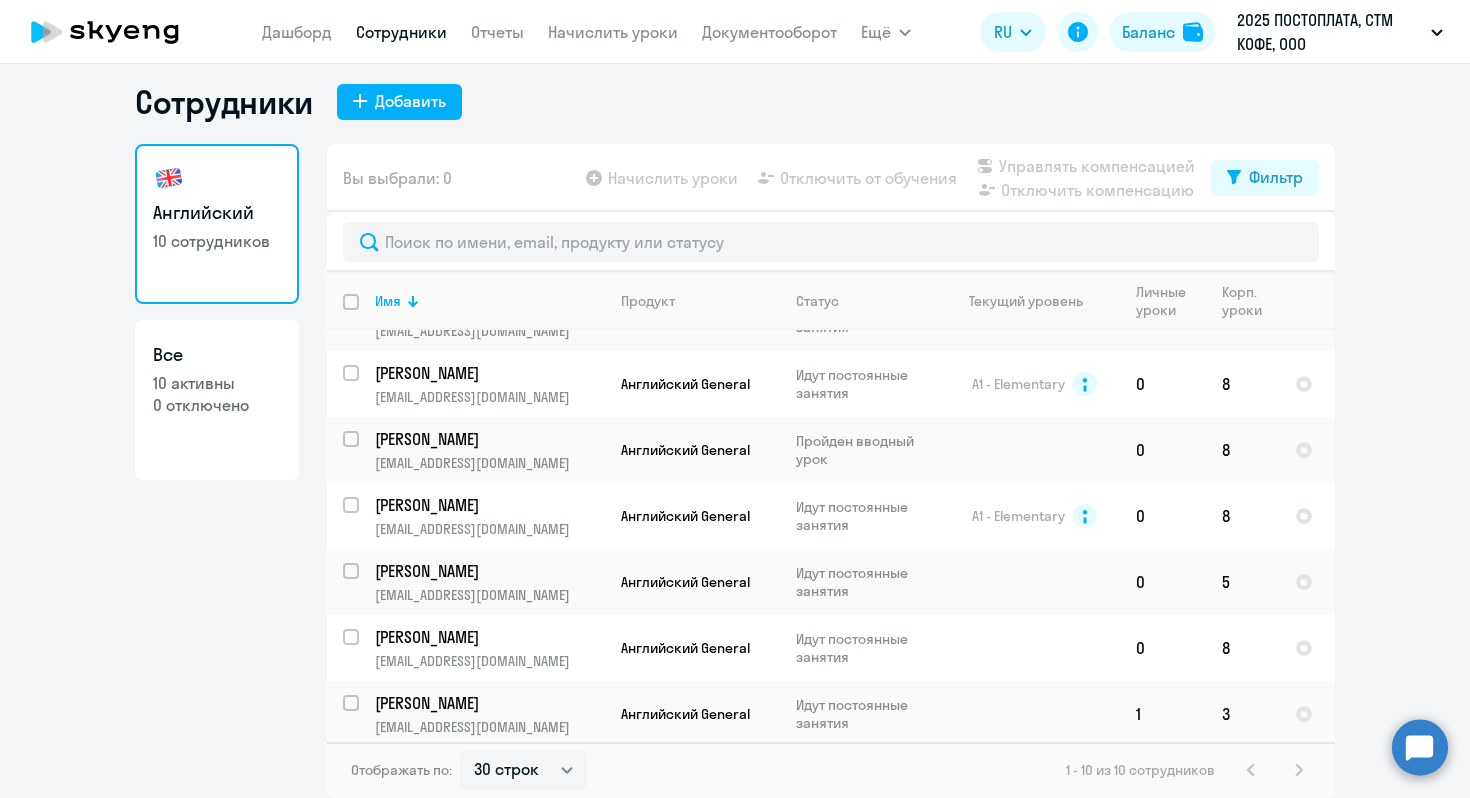 click on "Сотрудники
Добавить   Английский   10 сотрудников  Все  10 активны   0 отключено   Вы выбрали: 0
Начислить уроки
Отключить от обучения
Управлять компенсацией
Отключить компенсацию
Фильтр
Имя   Продукт   Статус   Текущий уровень   Личные уроки   Корп. уроки  [PERSON_NAME] [PERSON_NAME][EMAIL_ADDRESS][DOMAIN_NAME] [DEMOGRAPHIC_DATA] General Идут постоянные занятия  0   3
[PERSON_NAME] [EMAIL_ADDRESS][DOMAIN_NAME] Английский General Идут постоянные занятия  0   8
[PERSON_NAME] General Идут постоянные занятия  0   8
[PERSON_NAME] [EMAIL_ADDRESS][DOMAIN_NAME] [DEMOGRAPHIC_DATA] General  0" 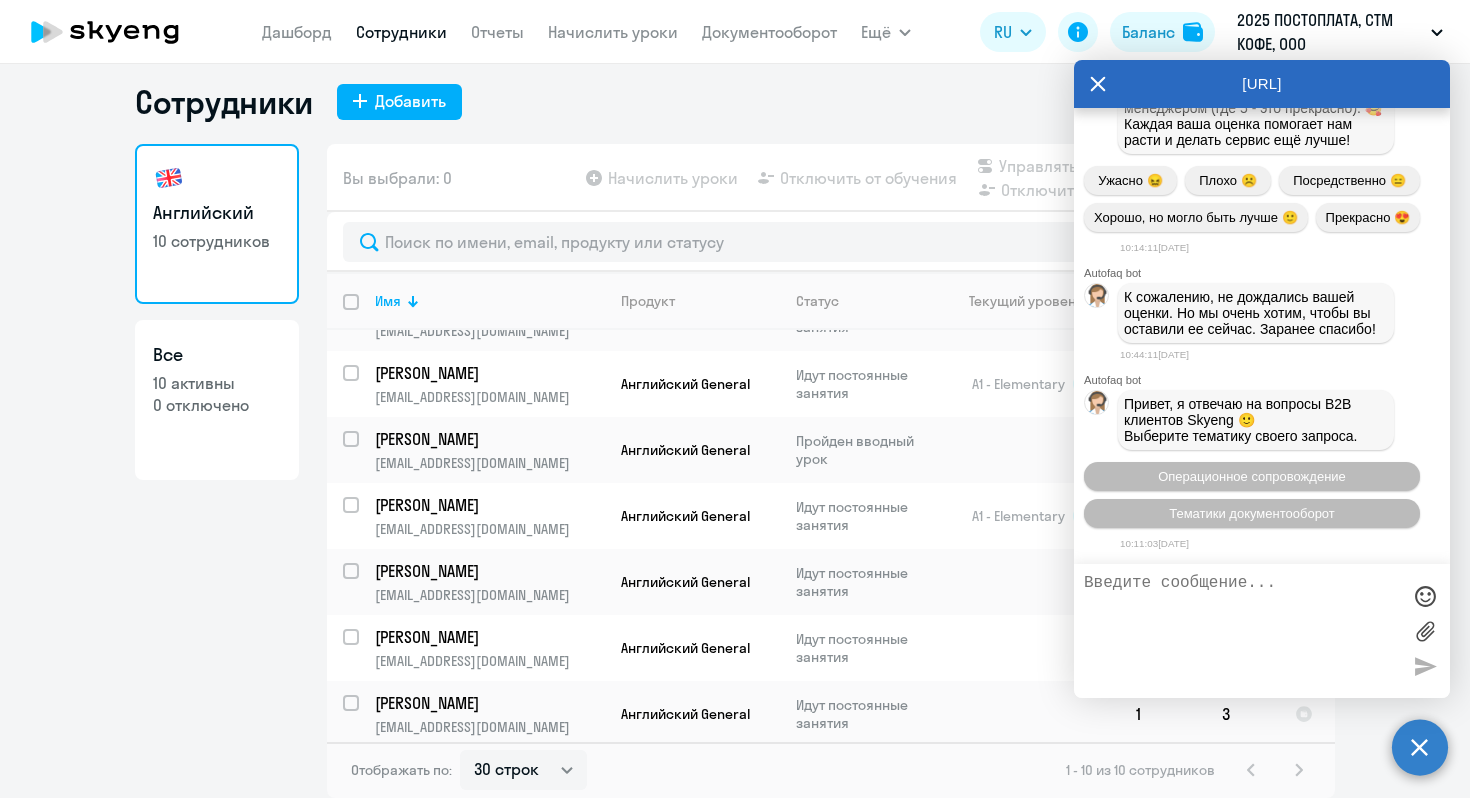 scroll, scrollTop: 18976, scrollLeft: 0, axis: vertical 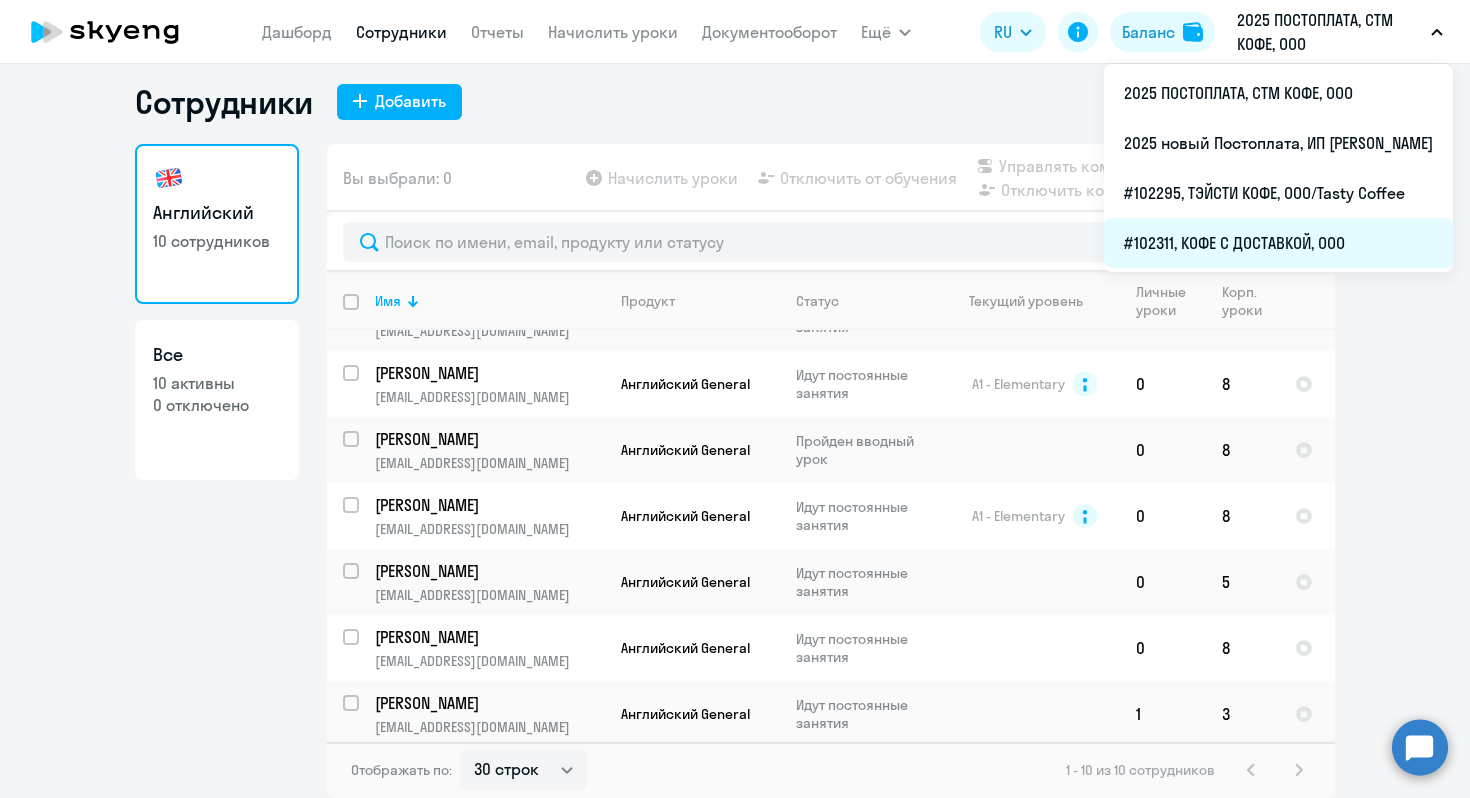 click on "#102311, КОФЕ С ДОСТАВКОЙ, ООО" at bounding box center [1278, 243] 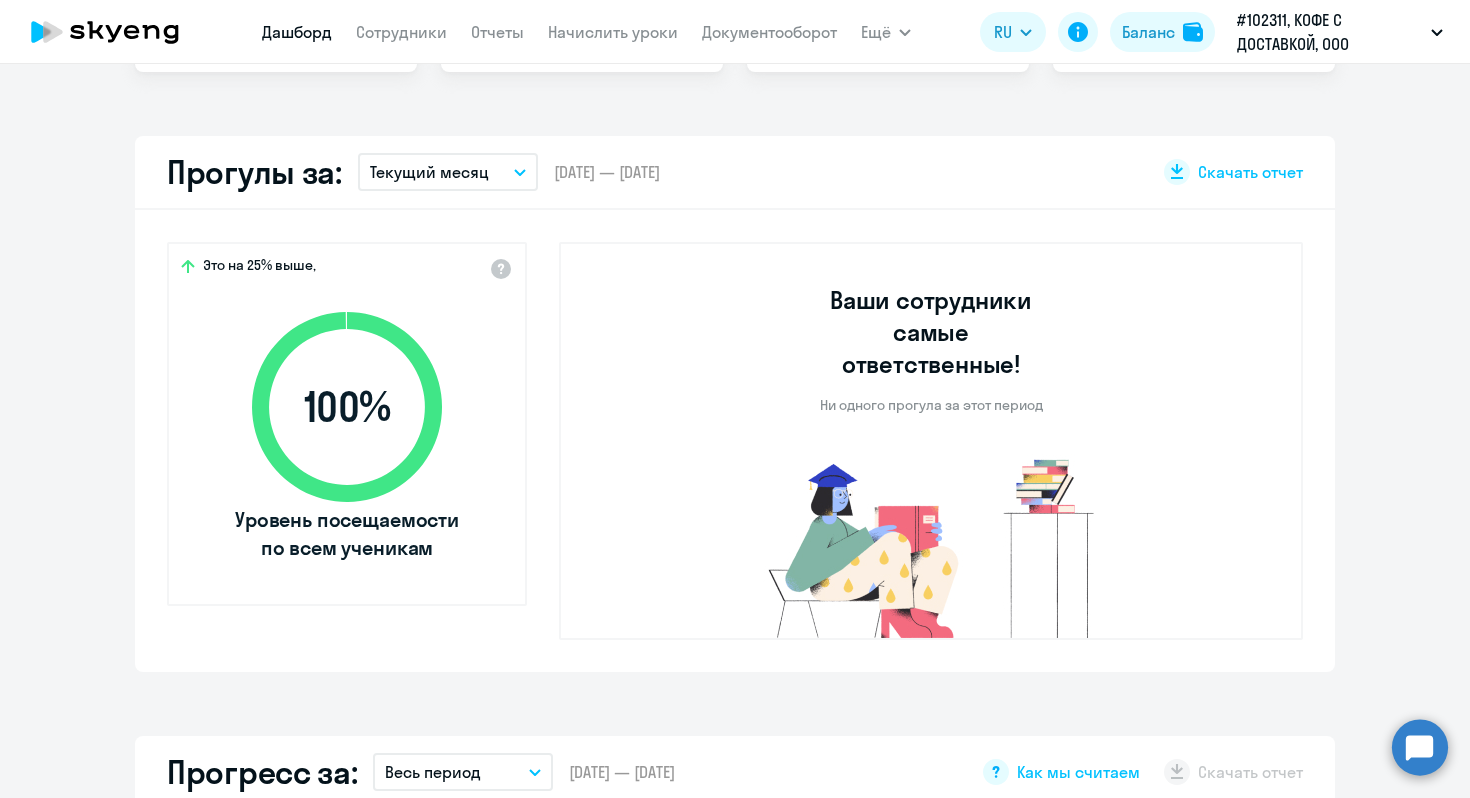 scroll, scrollTop: 0, scrollLeft: 0, axis: both 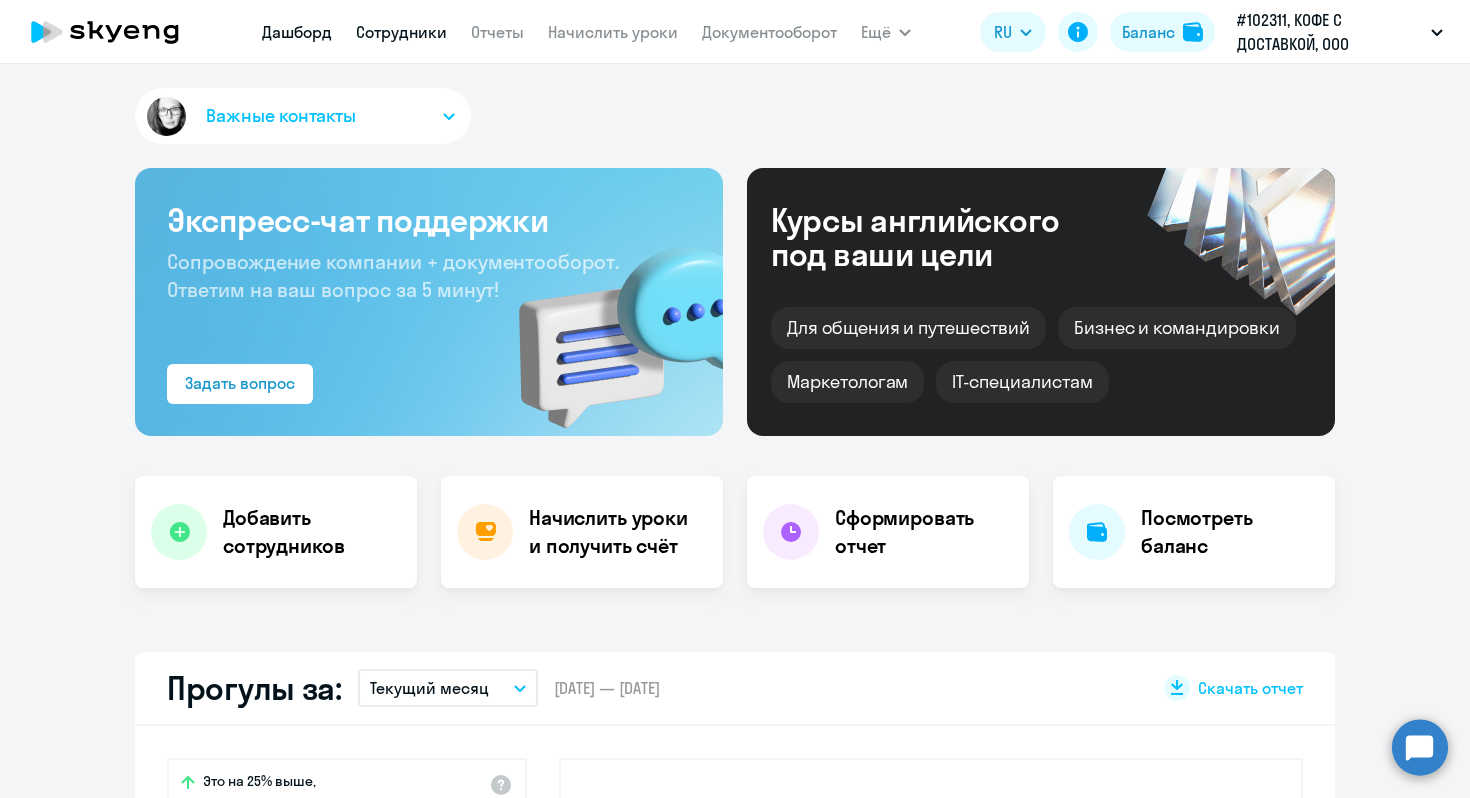 click on "Сотрудники" at bounding box center (401, 32) 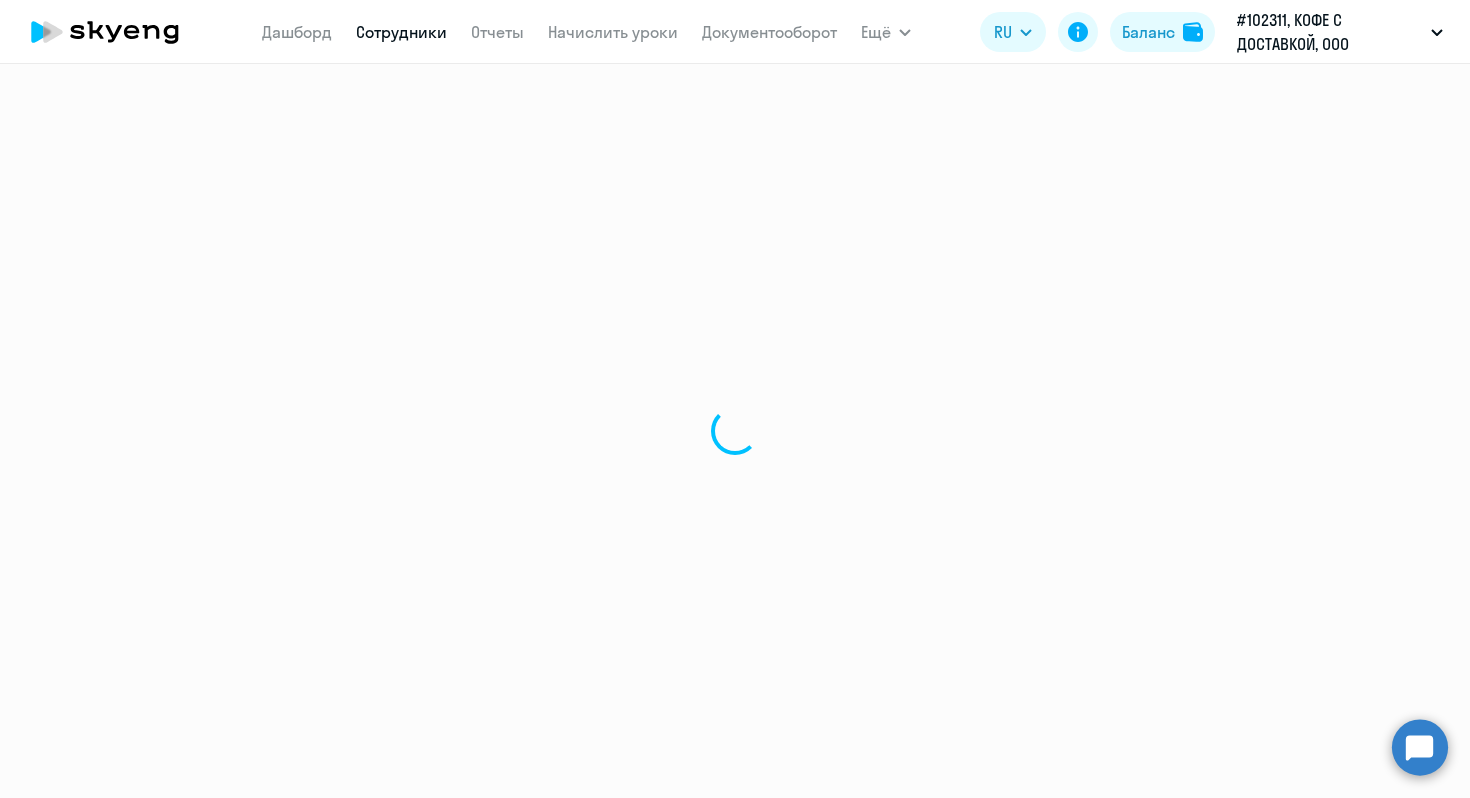 select on "30" 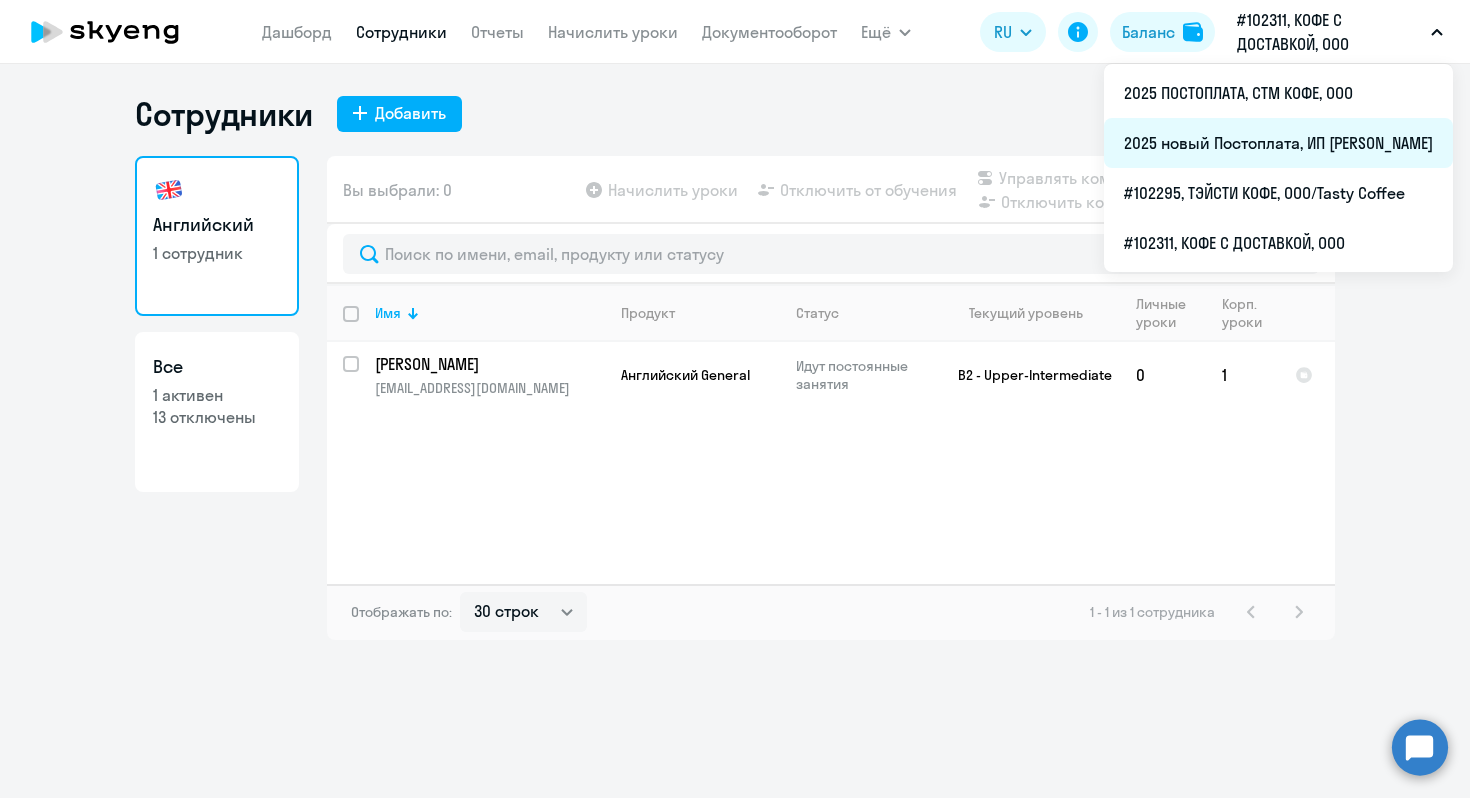click on "2025 новый Постоплата, ИП [PERSON_NAME]" at bounding box center [1278, 143] 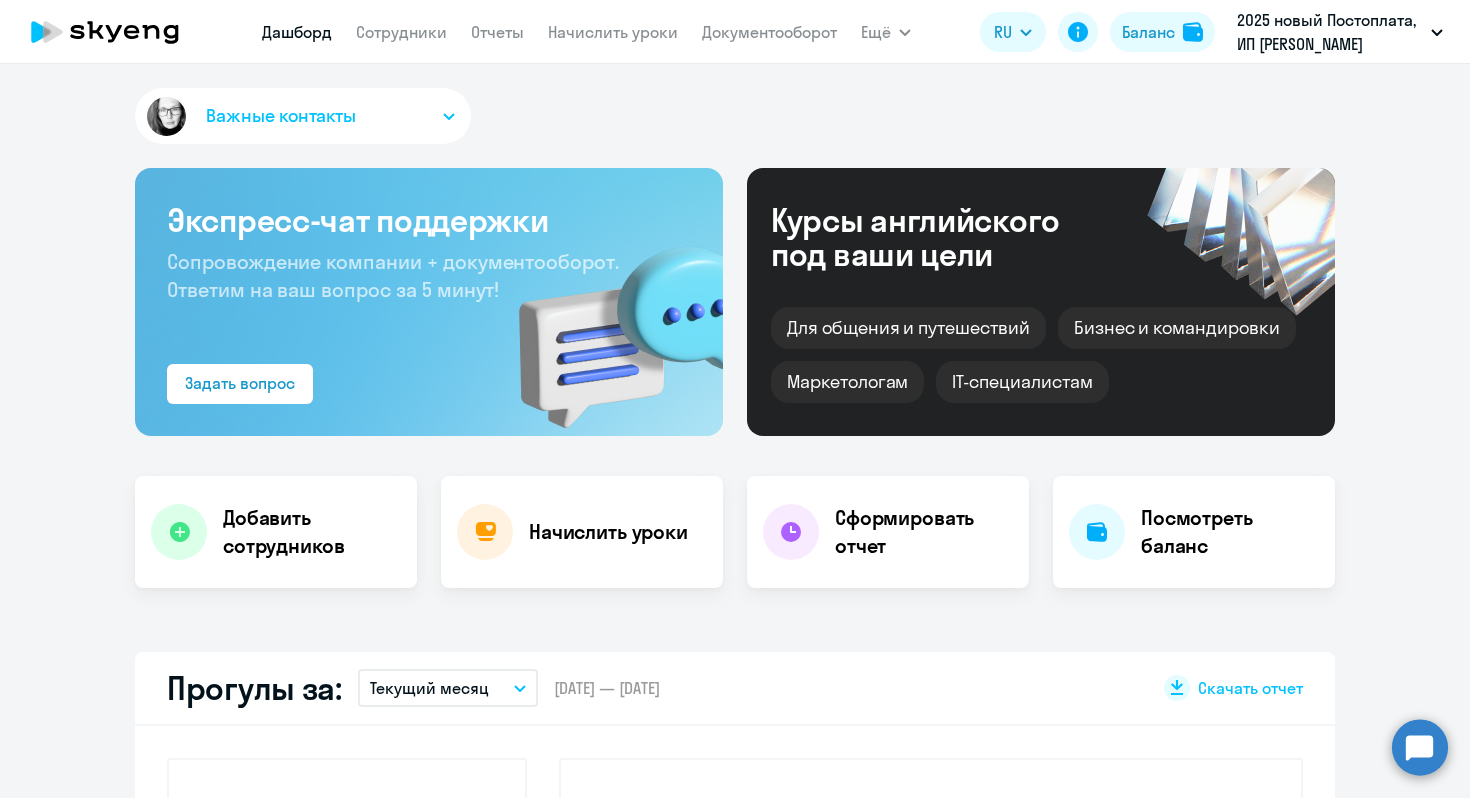 select on "30" 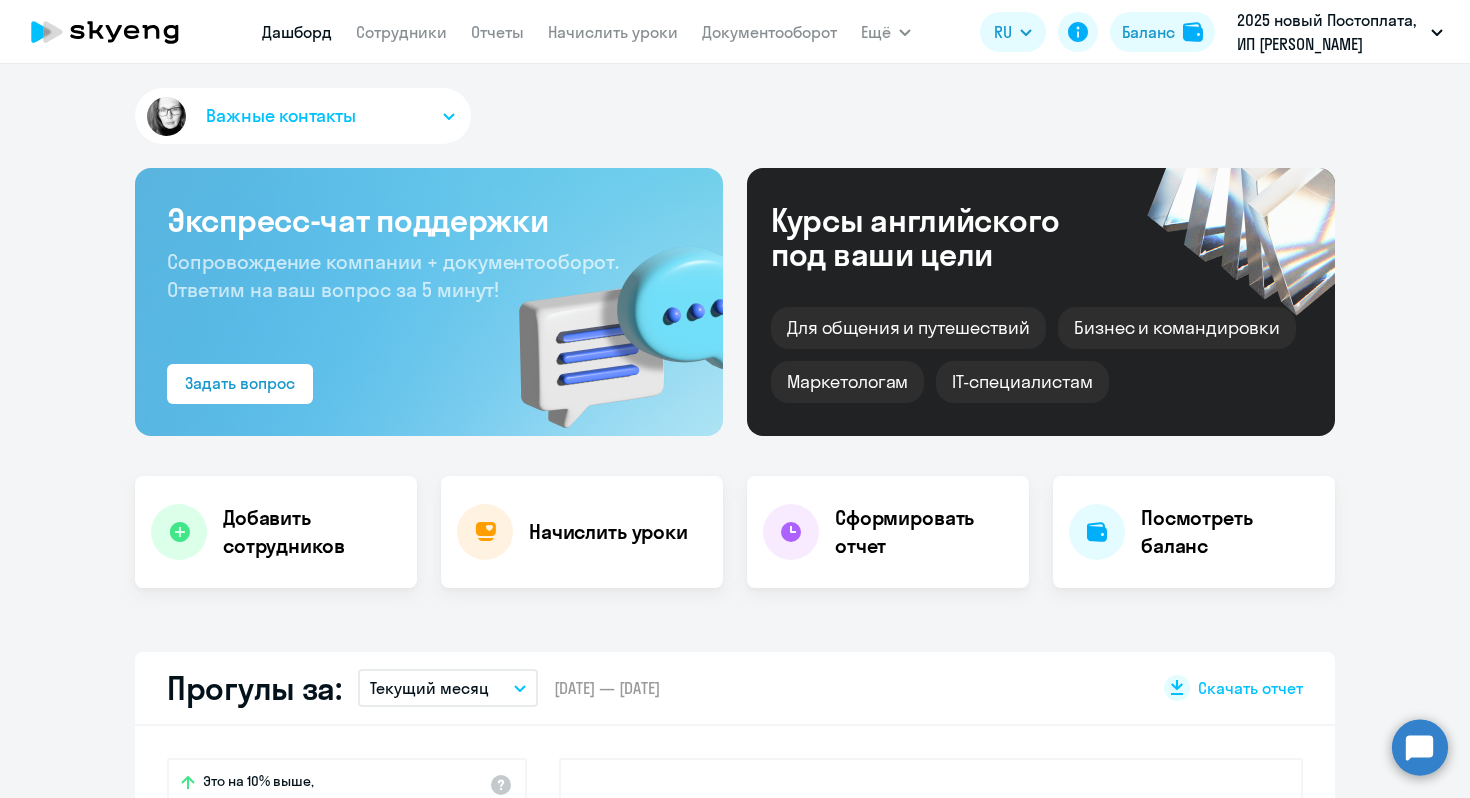 click on "[PERSON_NAME]
Отчеты
Начислить уроки
Документооборот" 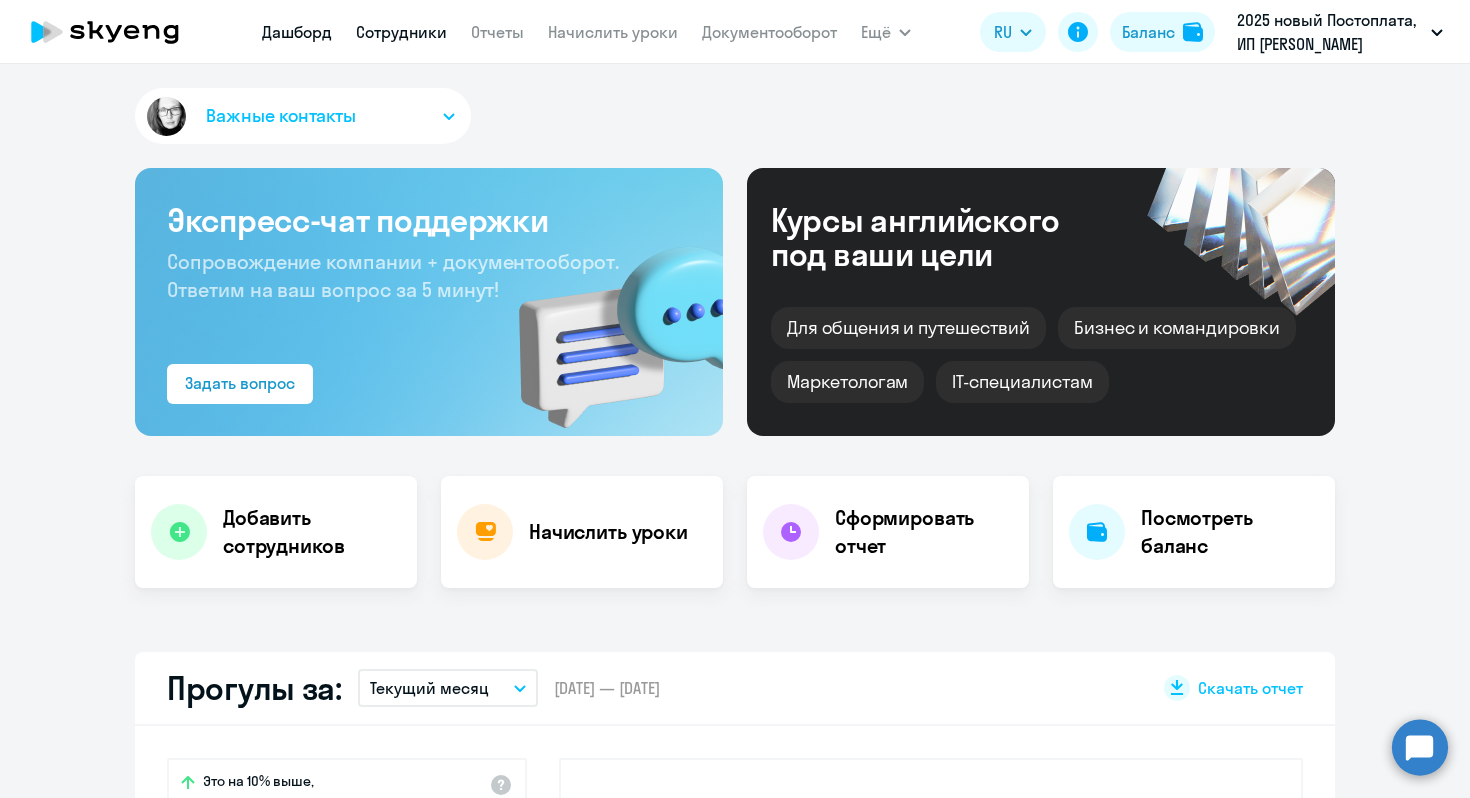 click on "Сотрудники" at bounding box center (401, 32) 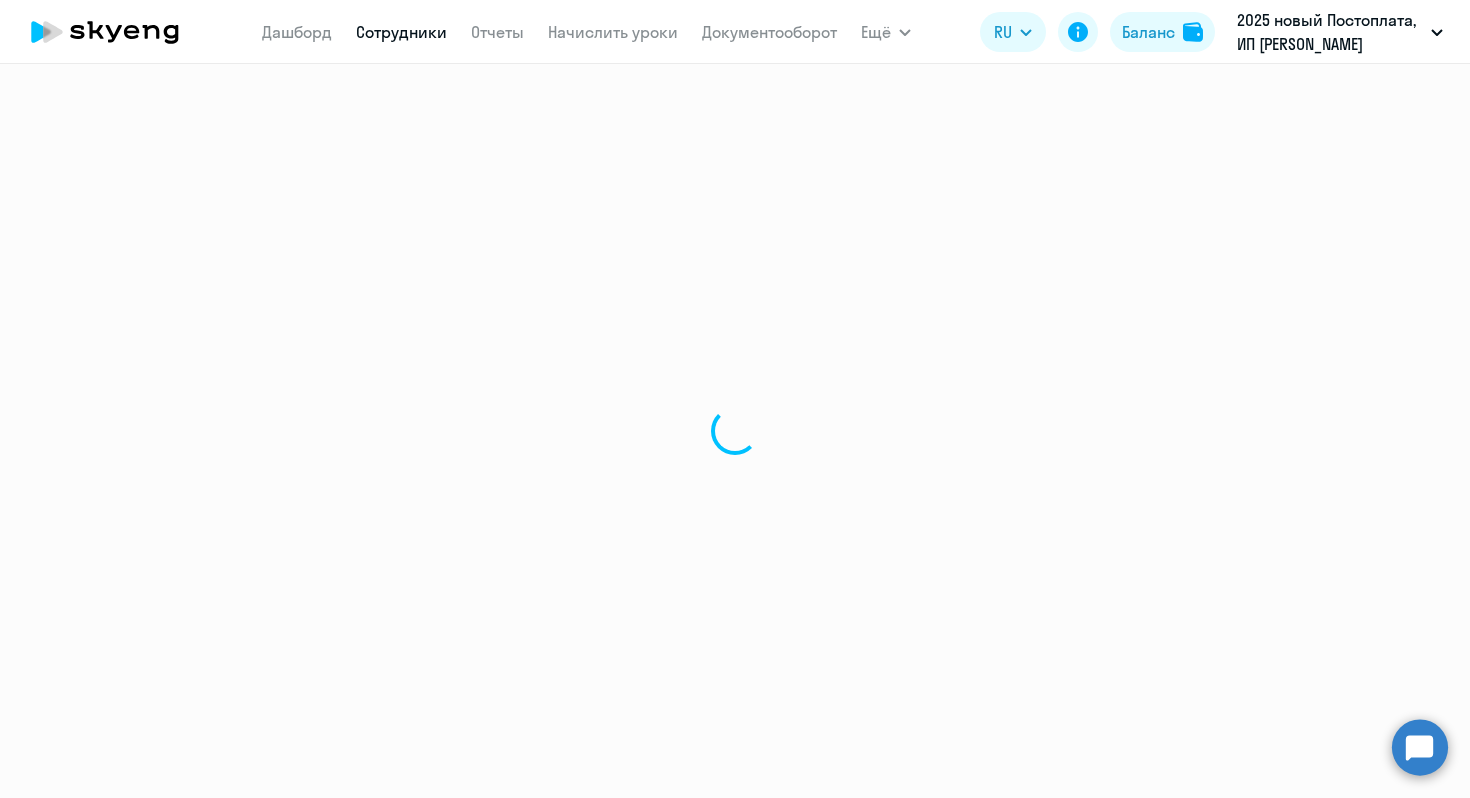 select on "30" 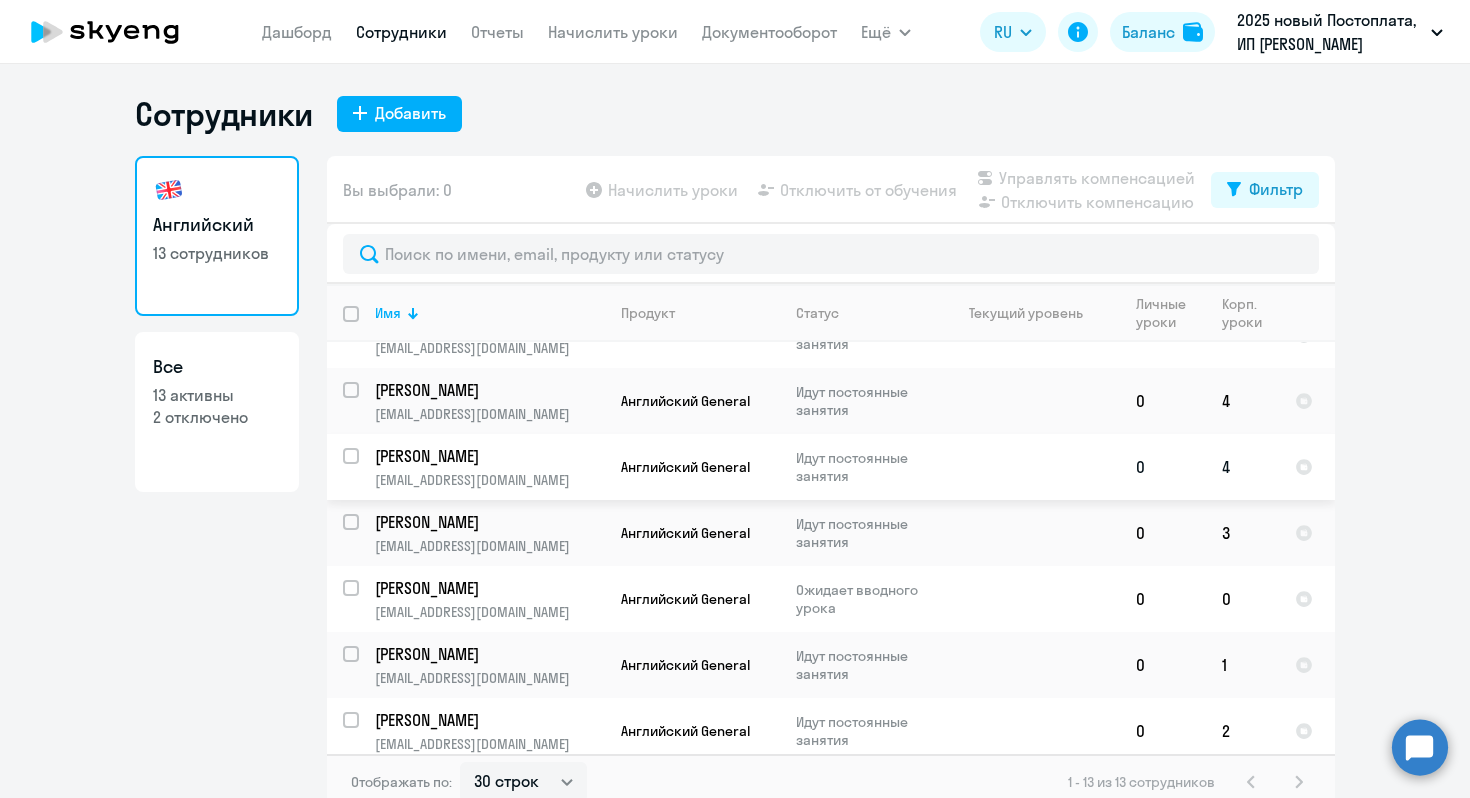 scroll, scrollTop: 0, scrollLeft: 0, axis: both 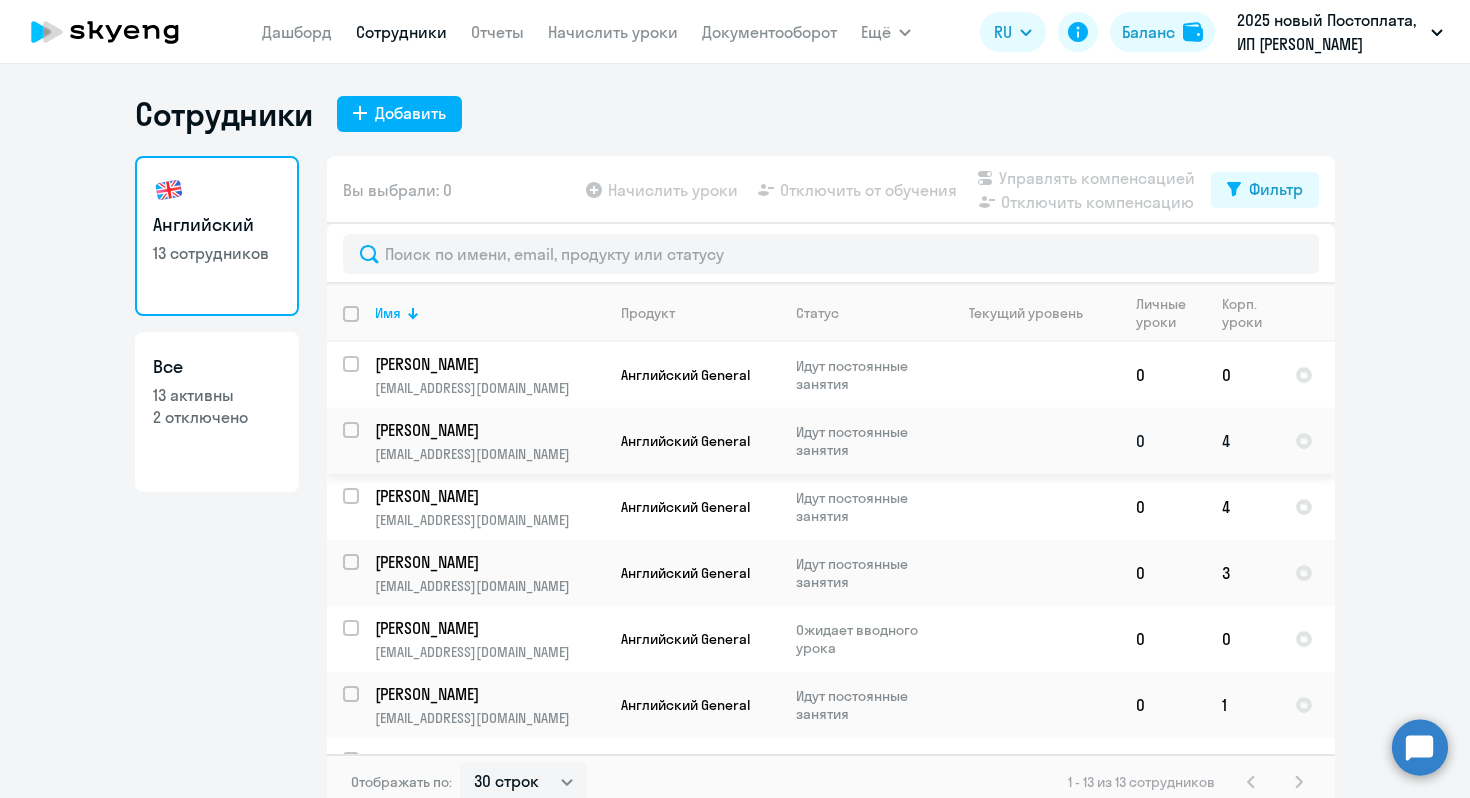 click on "Идут постоянные занятия" 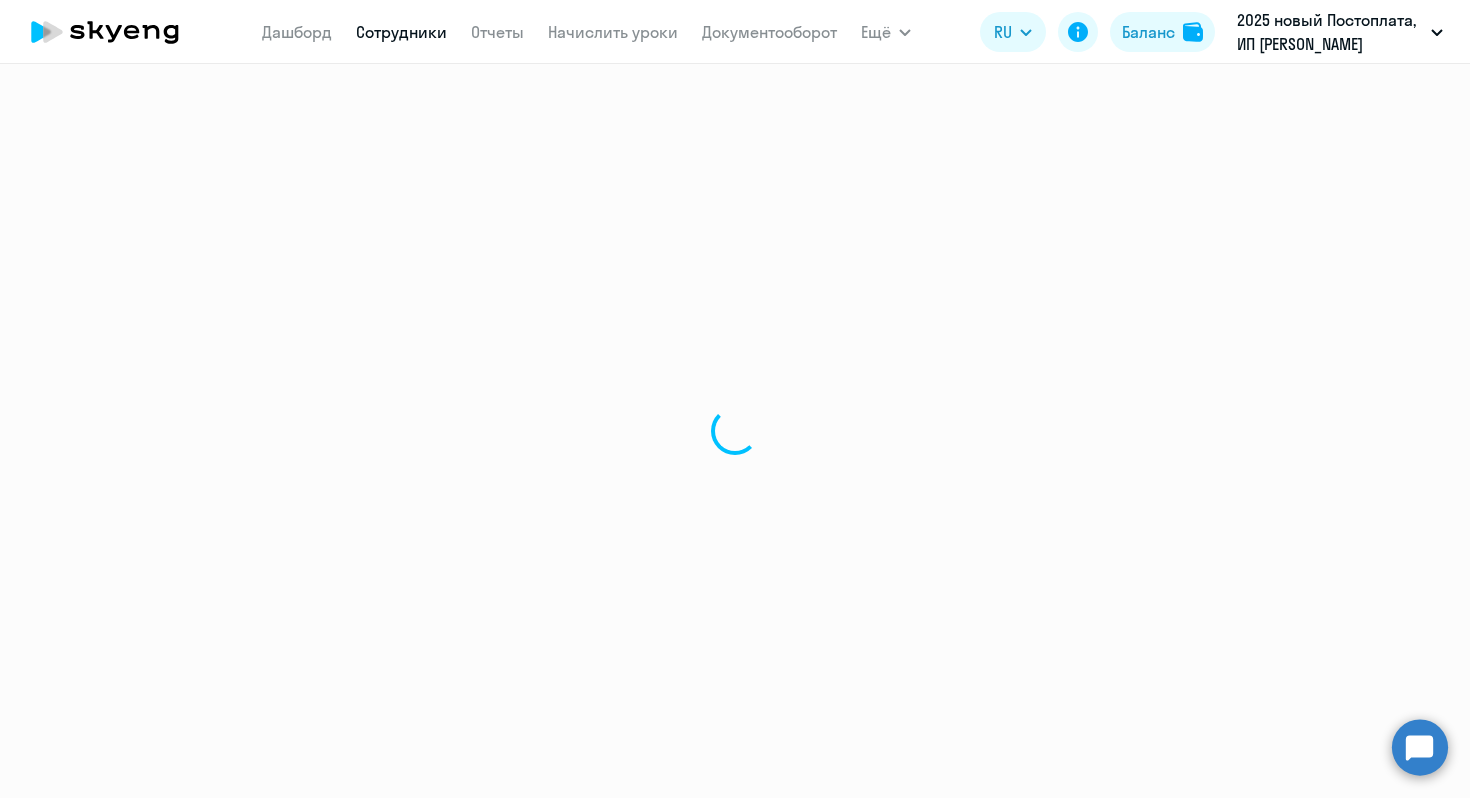 select on "english" 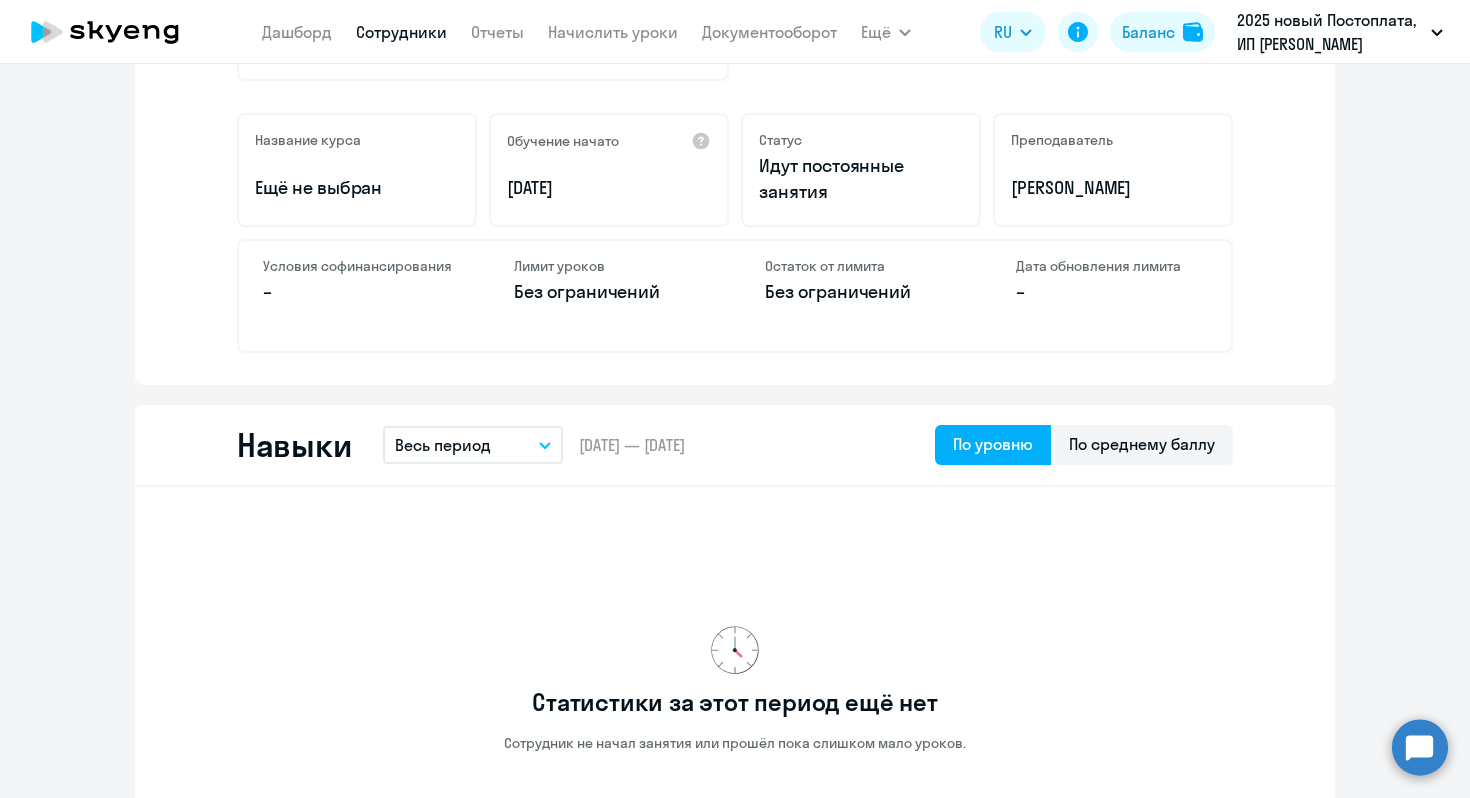 scroll, scrollTop: 632, scrollLeft: 0, axis: vertical 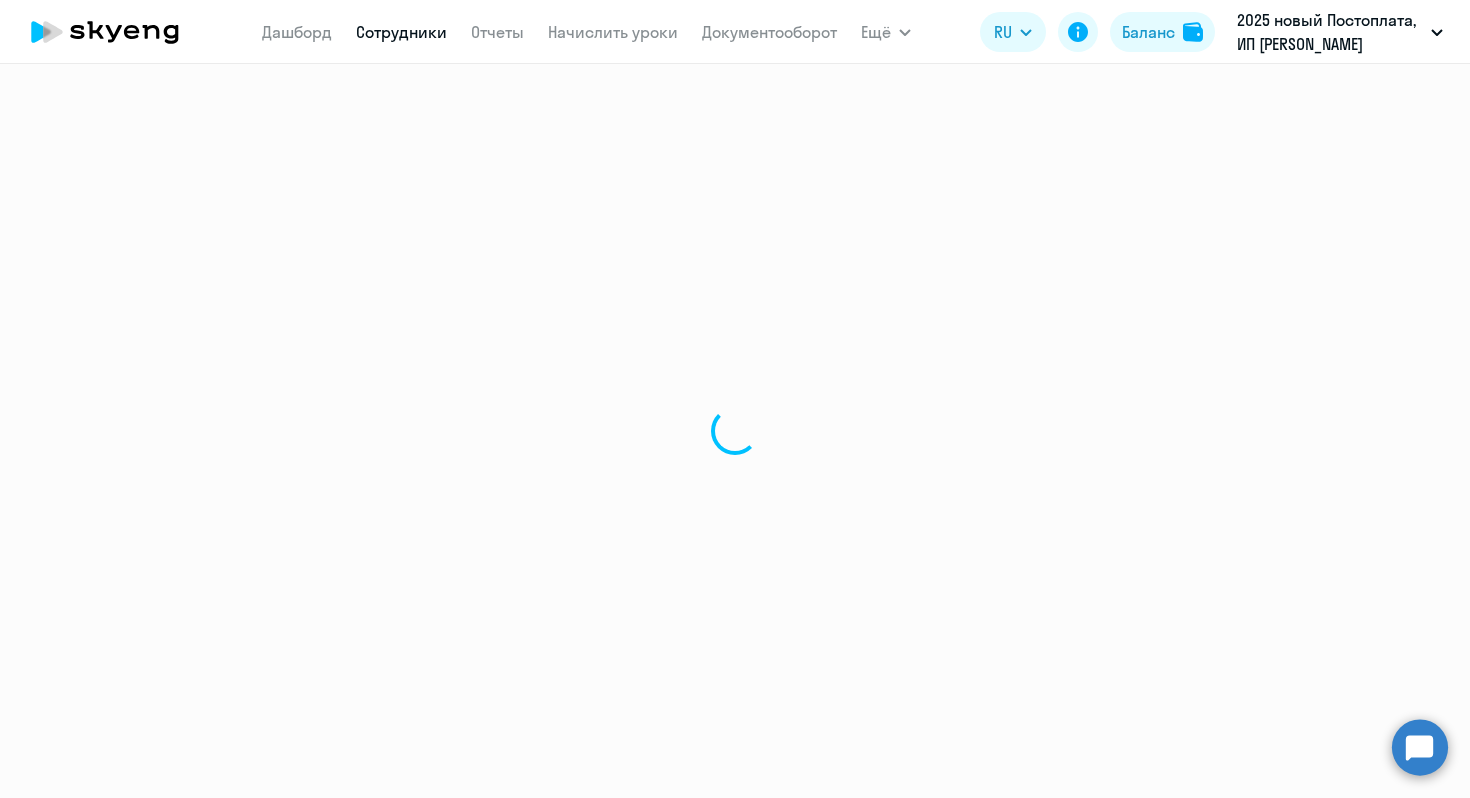 select on "30" 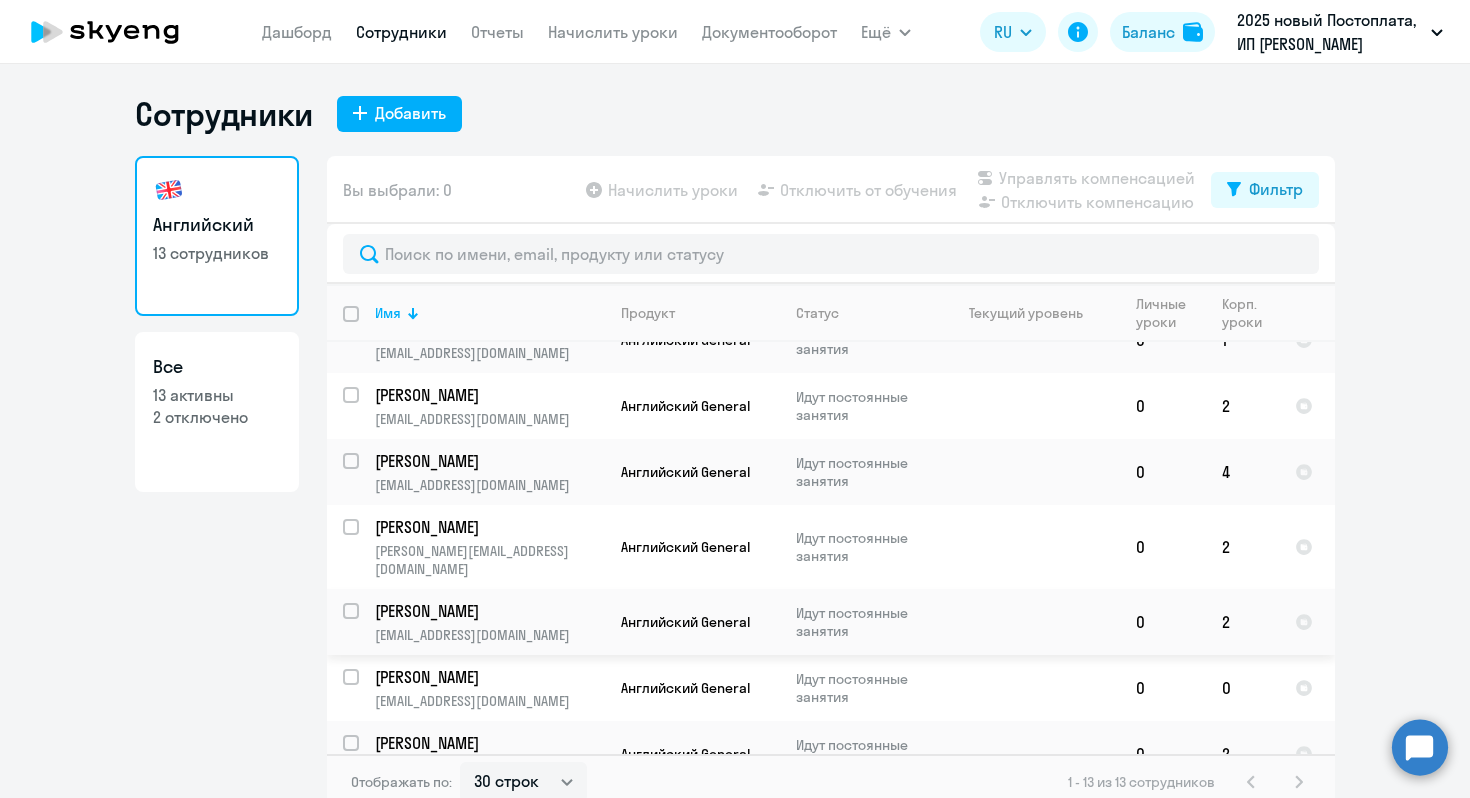 scroll, scrollTop: 439, scrollLeft: 0, axis: vertical 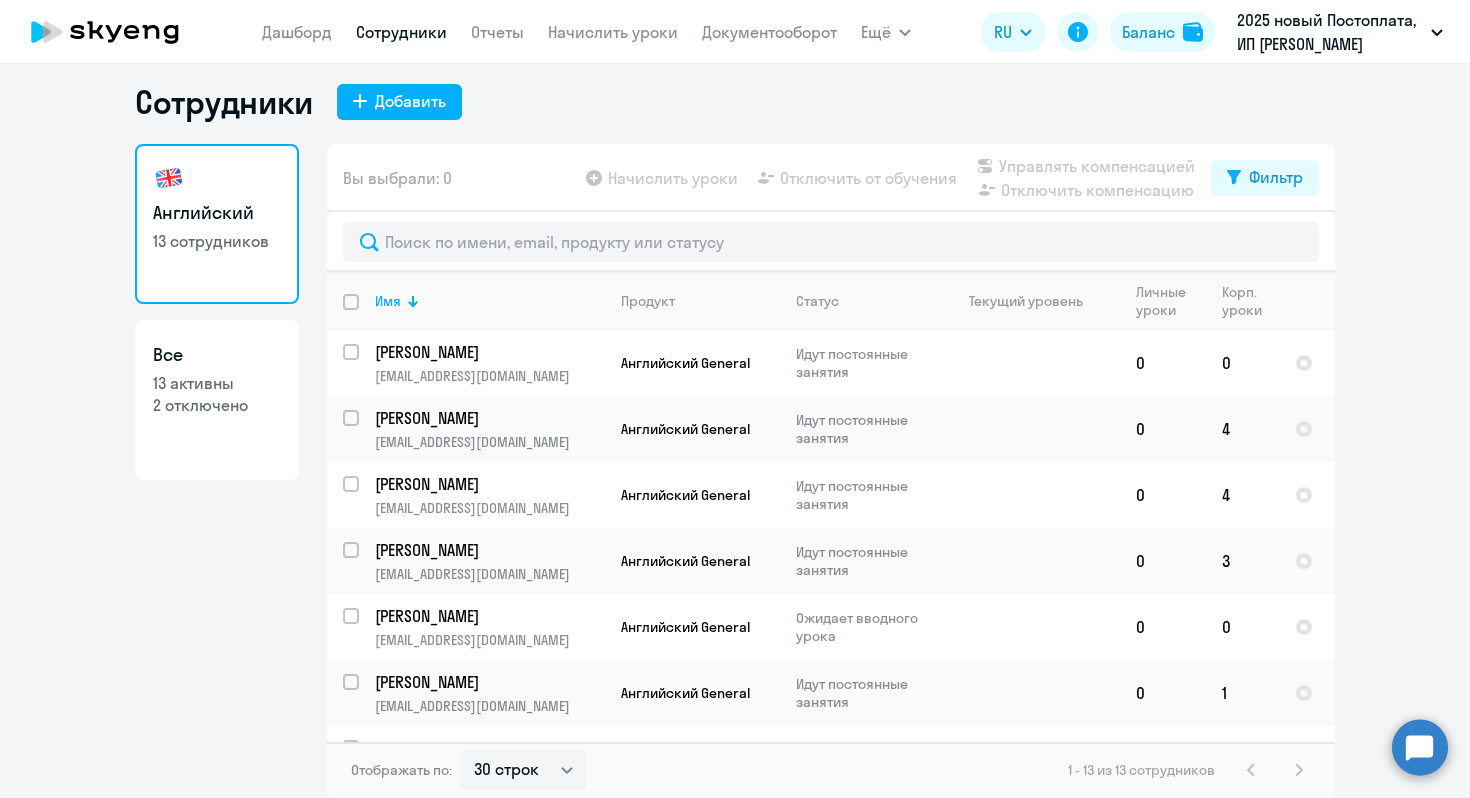 click 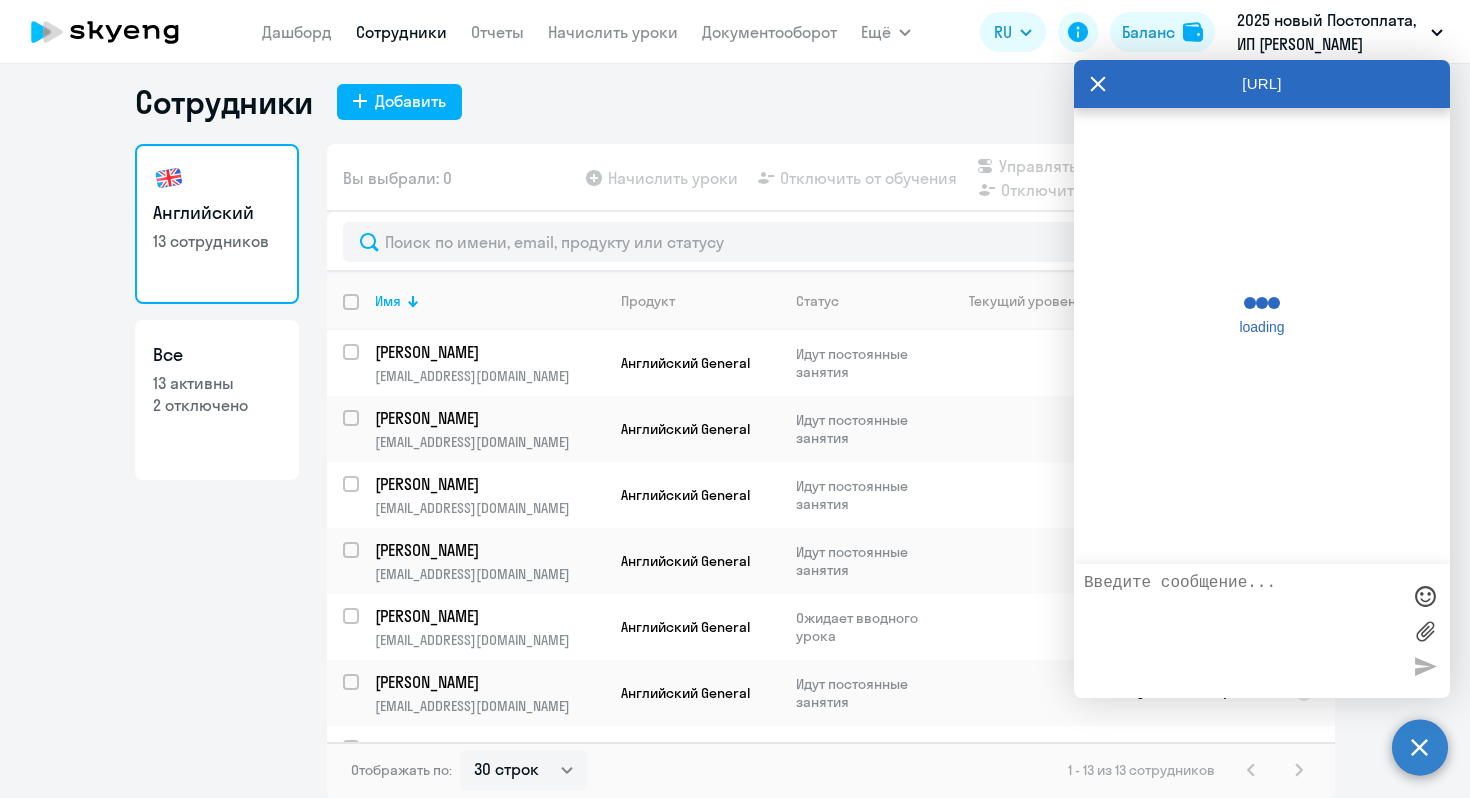 scroll, scrollTop: 0, scrollLeft: 0, axis: both 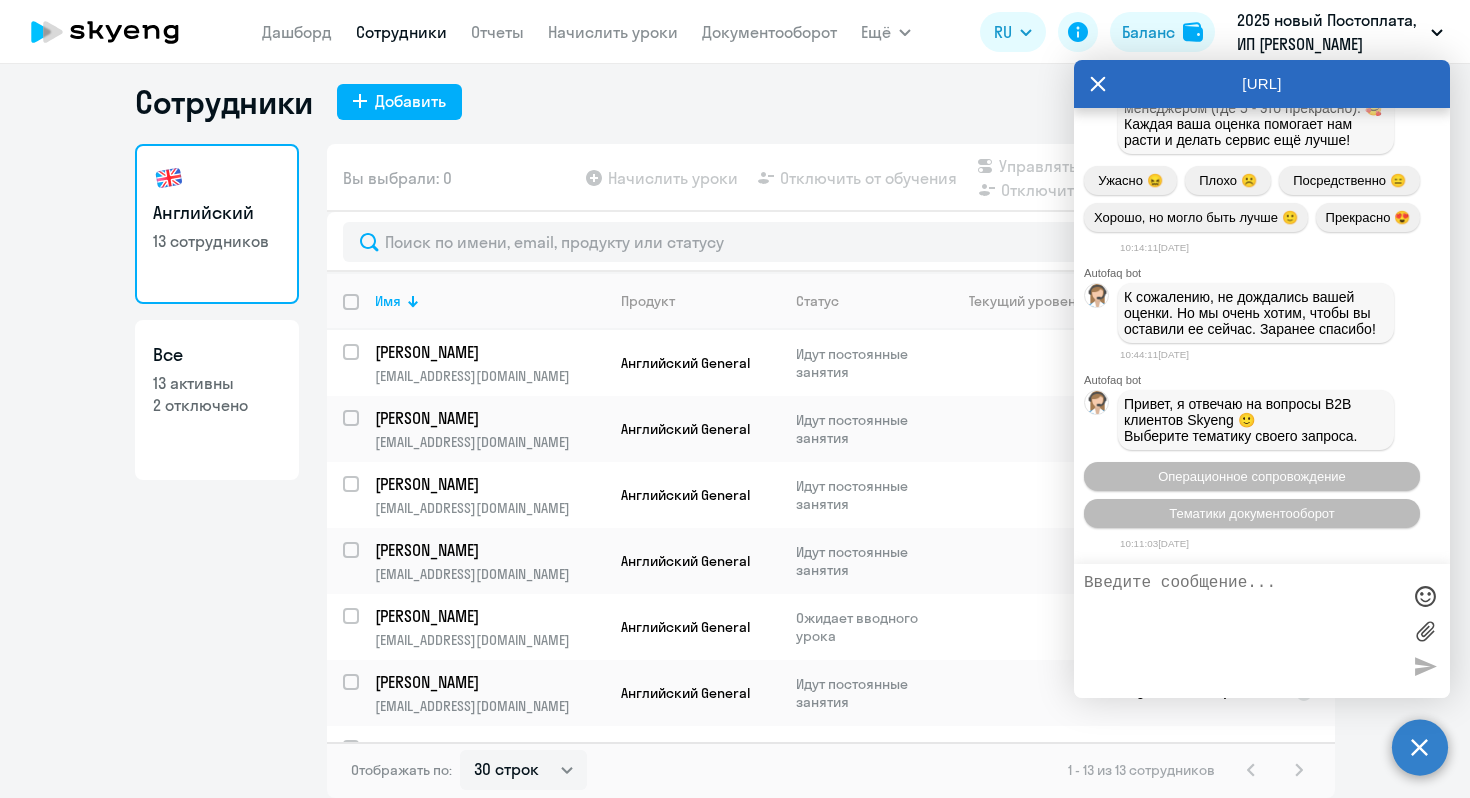 click on "Сотрудники
Добавить   Английский   13 сотрудников  Все  13 активны   2 отключено   Вы выбрали: 0
Начислить уроки
Отключить от обучения
Управлять компенсацией
Отключить компенсацию
Фильтр
Имя   Продукт   Статус   Текущий уровень   Личные уроки   Корп. уроки  [PERSON_NAME] [EMAIL_ADDRESS][DOMAIN_NAME] Английский General Идут постоянные занятия  0   0
[PERSON_NAME] [PERSON_NAME][EMAIL_ADDRESS][DOMAIN_NAME] [DEMOGRAPHIC_DATA] General Идут постоянные занятия  0   4
[PERSON_NAME] [PERSON_NAME][EMAIL_ADDRESS][DOMAIN_NAME] Английский General Идут постоянные занятия  0   4
[PERSON_NAME]" at bounding box center [735, 431] 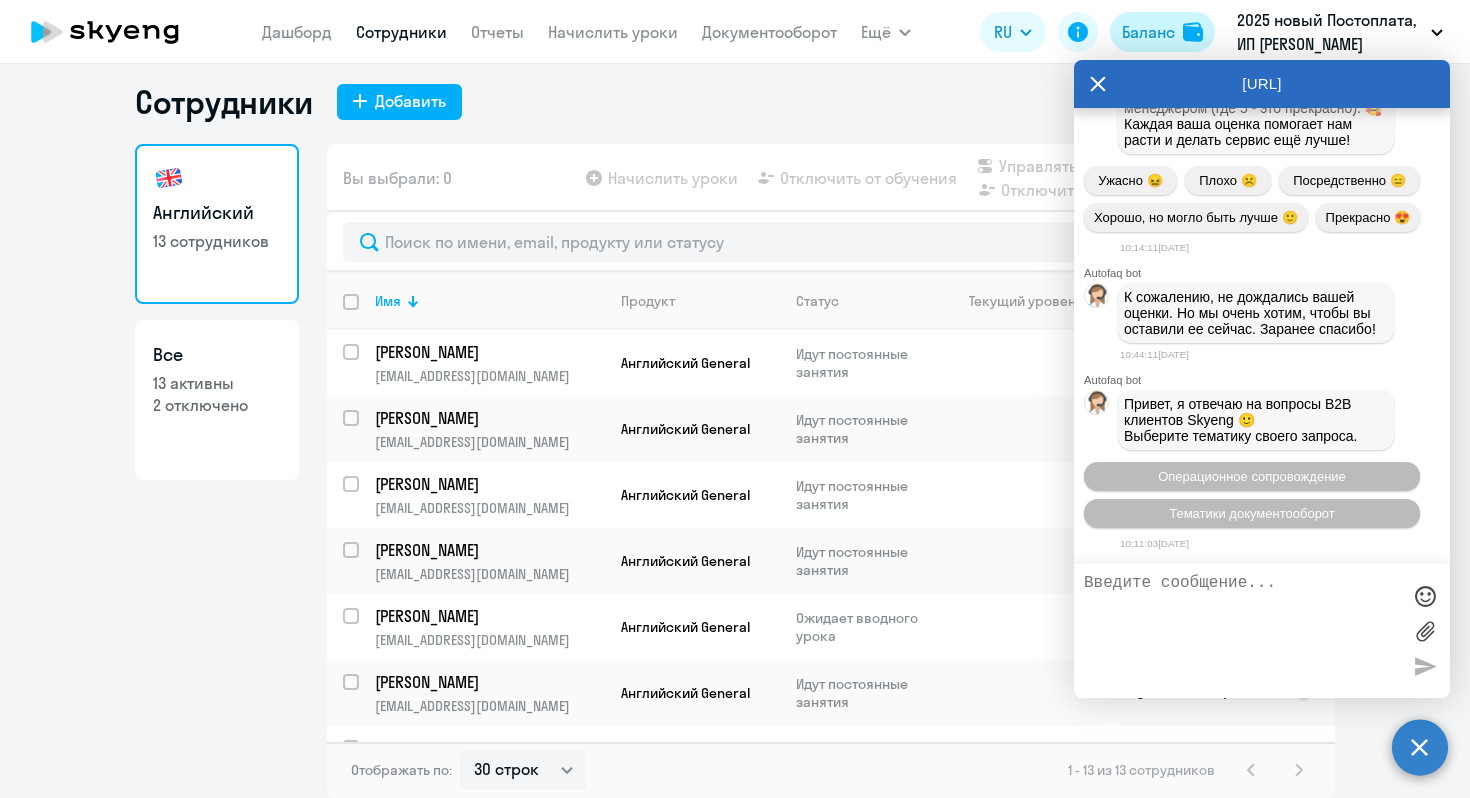 click on "Баланс" 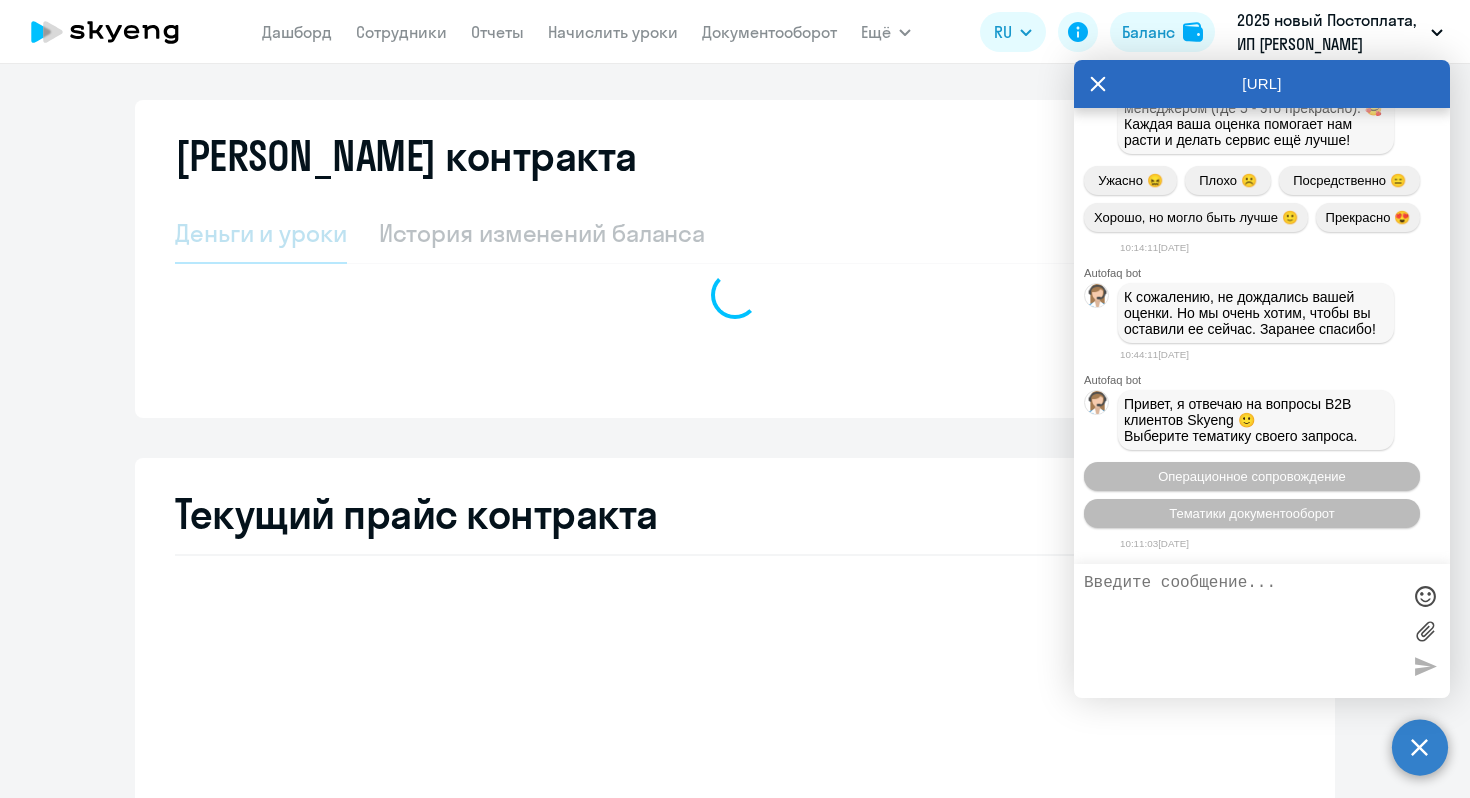 select on "english_adult_not_native_speaker" 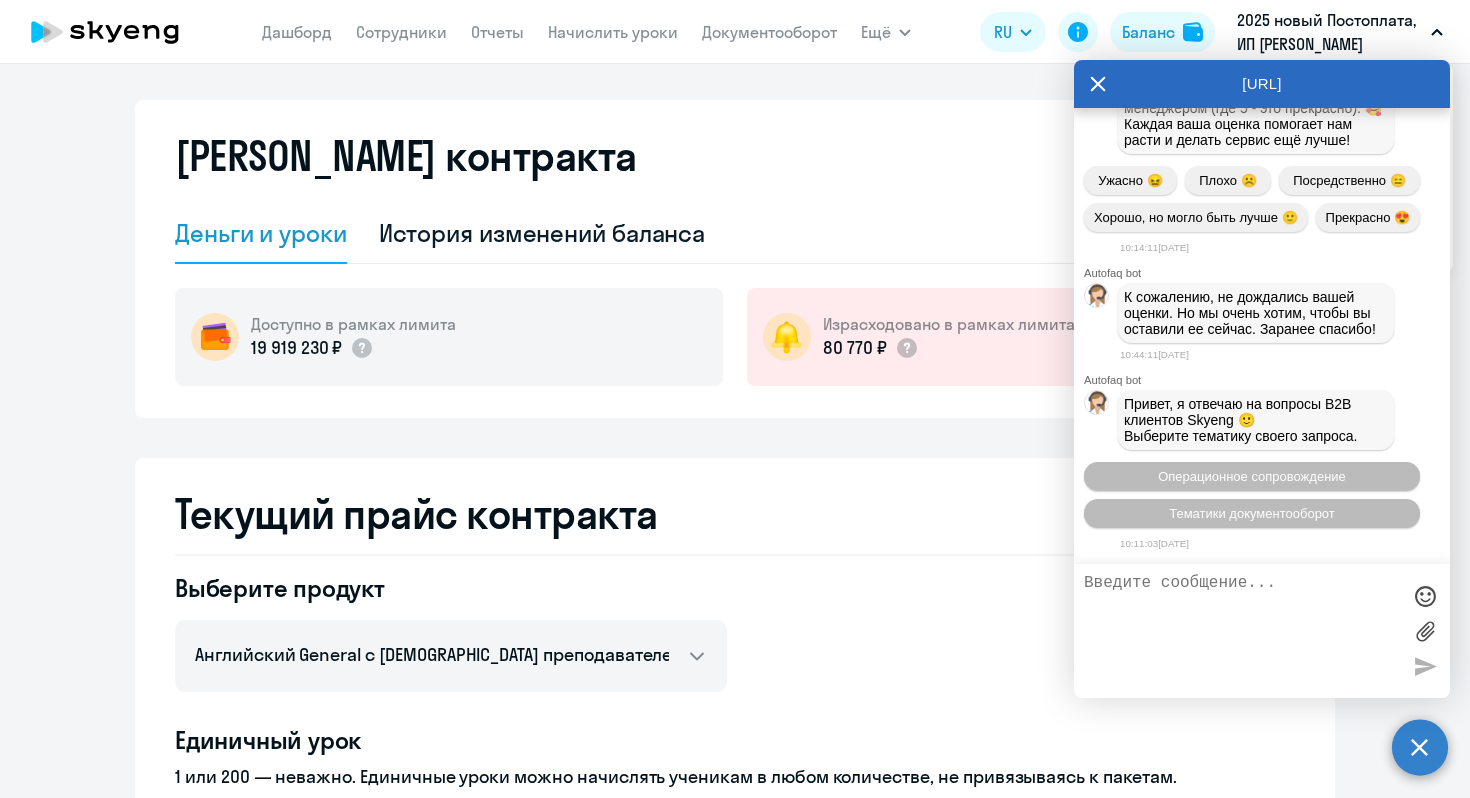 click on "2025 новый Постоплата, ИП [PERSON_NAME]" at bounding box center (1330, 32) 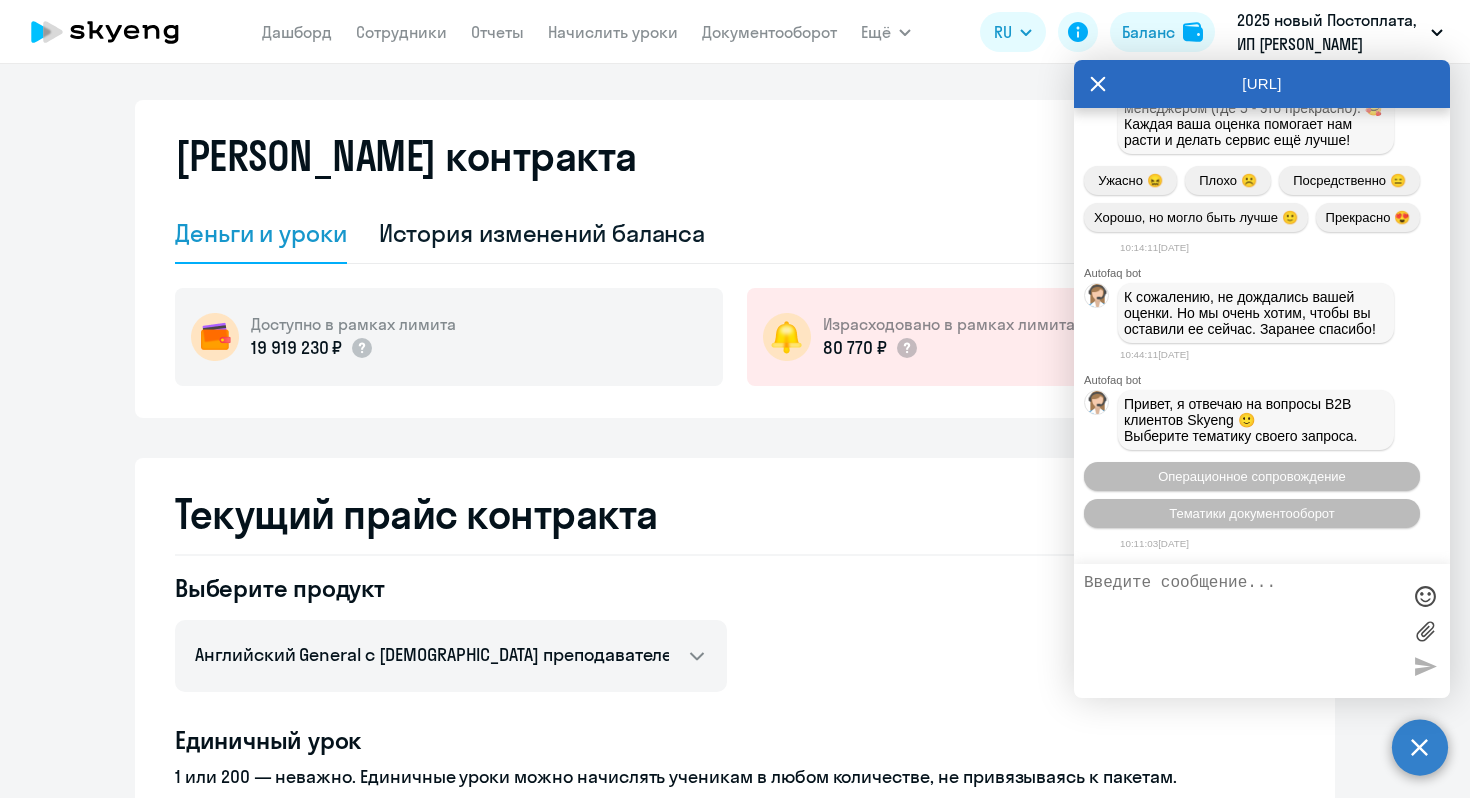 click on "[URL]" at bounding box center [1262, 84] 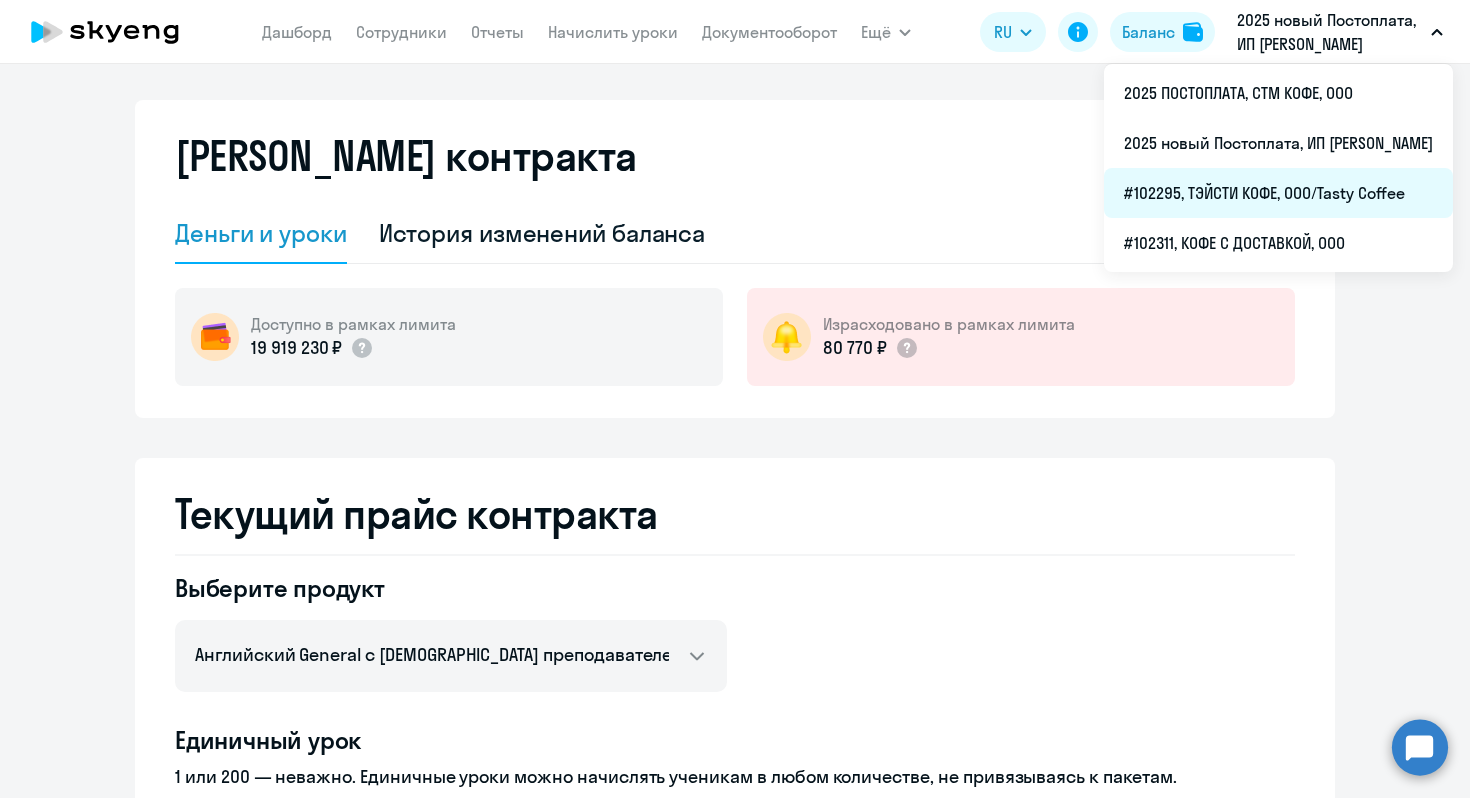 click on "#102295, ТЭЙСТИ КОФЕ, ООО/Tasty Coffee" at bounding box center (1278, 193) 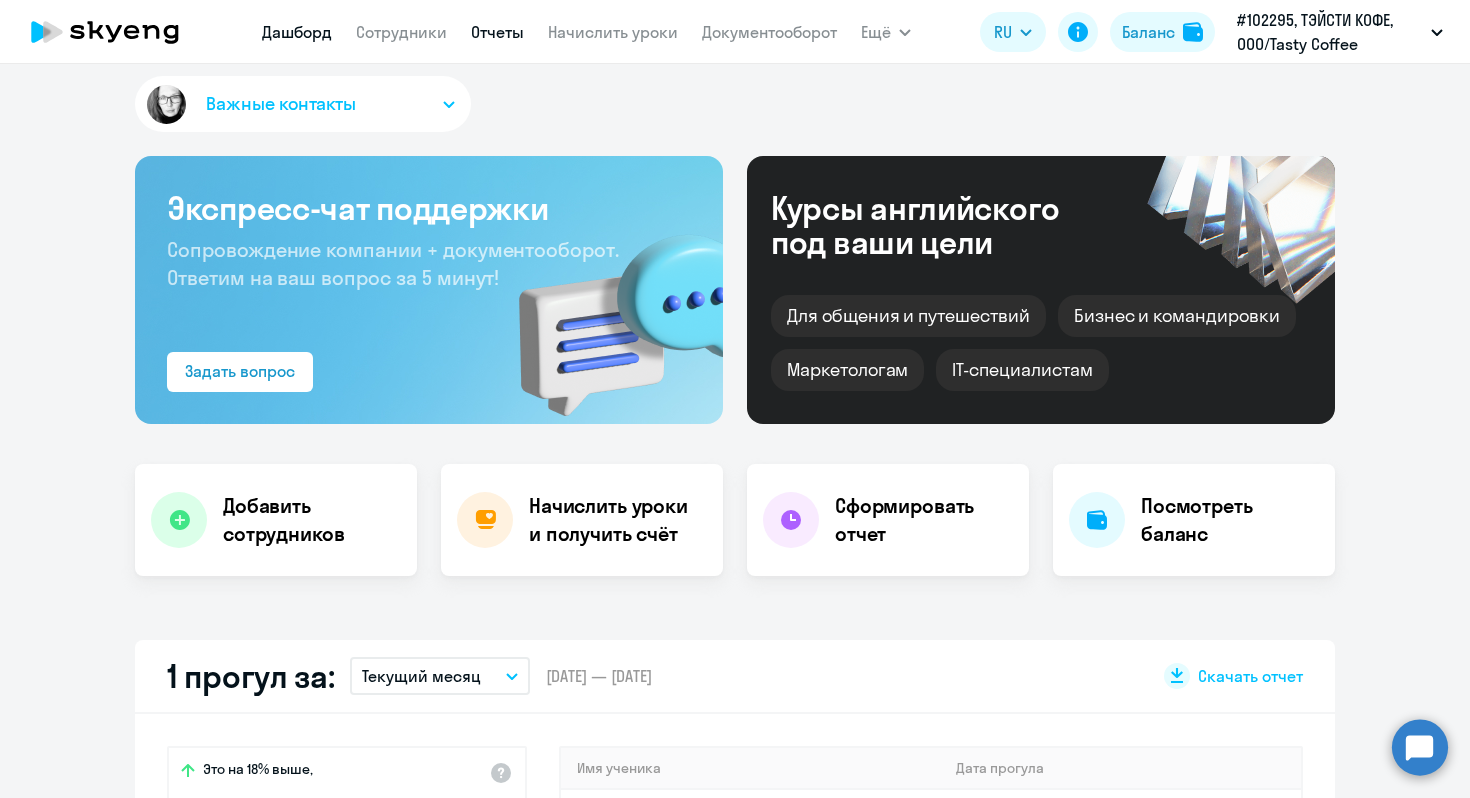 click on "Отчеты" at bounding box center [497, 32] 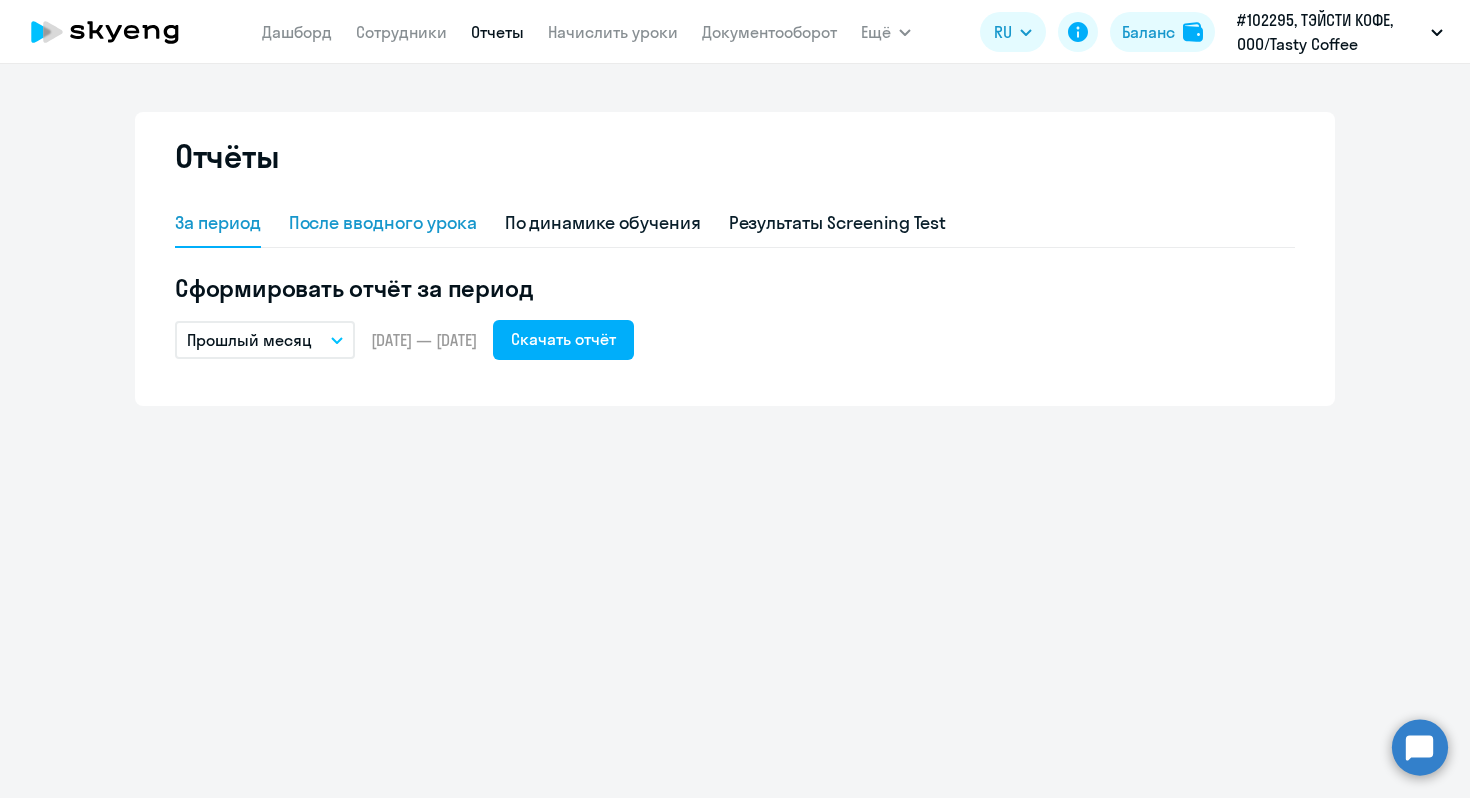 click on "После вводного урока" 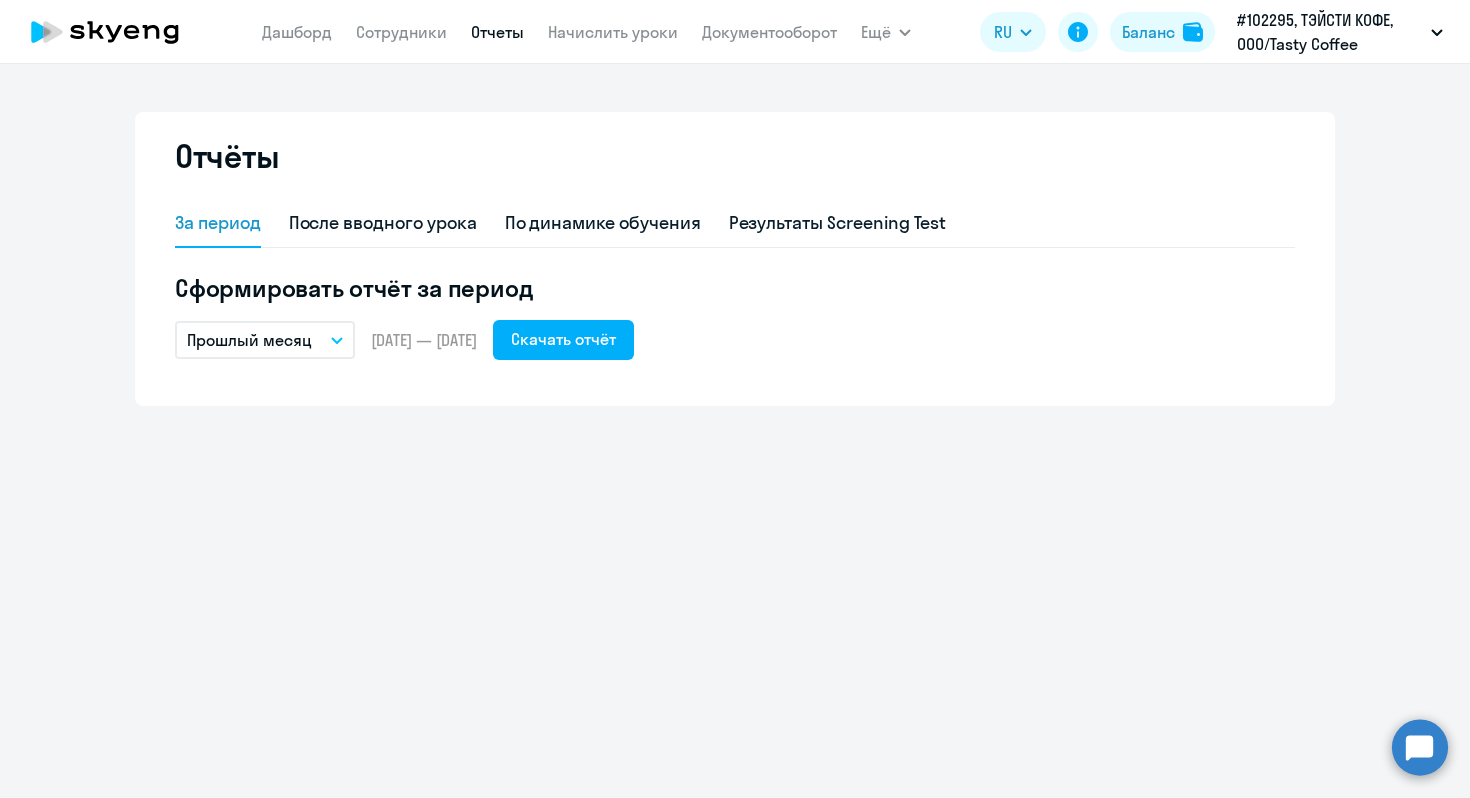 select on "10" 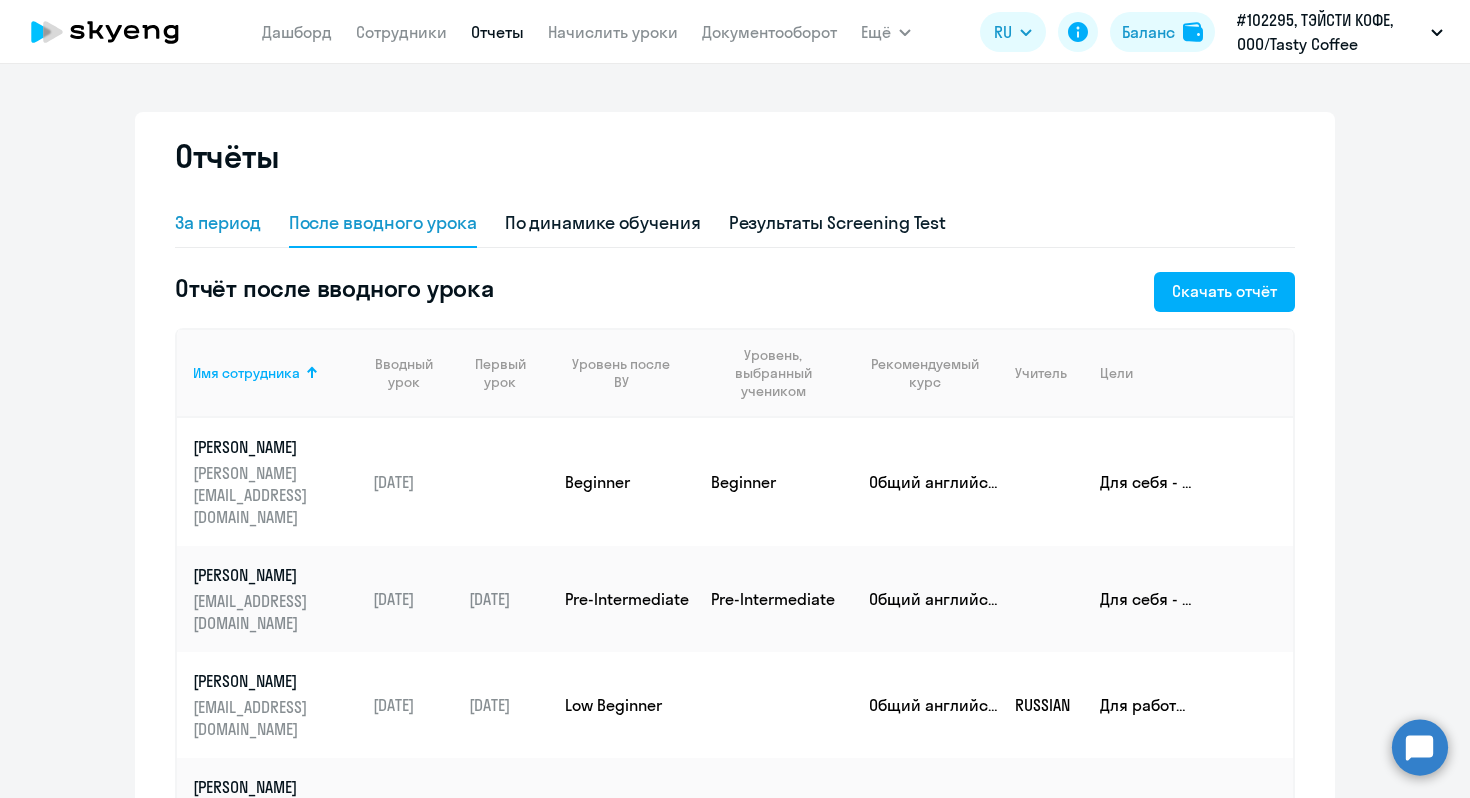 click on "За период" 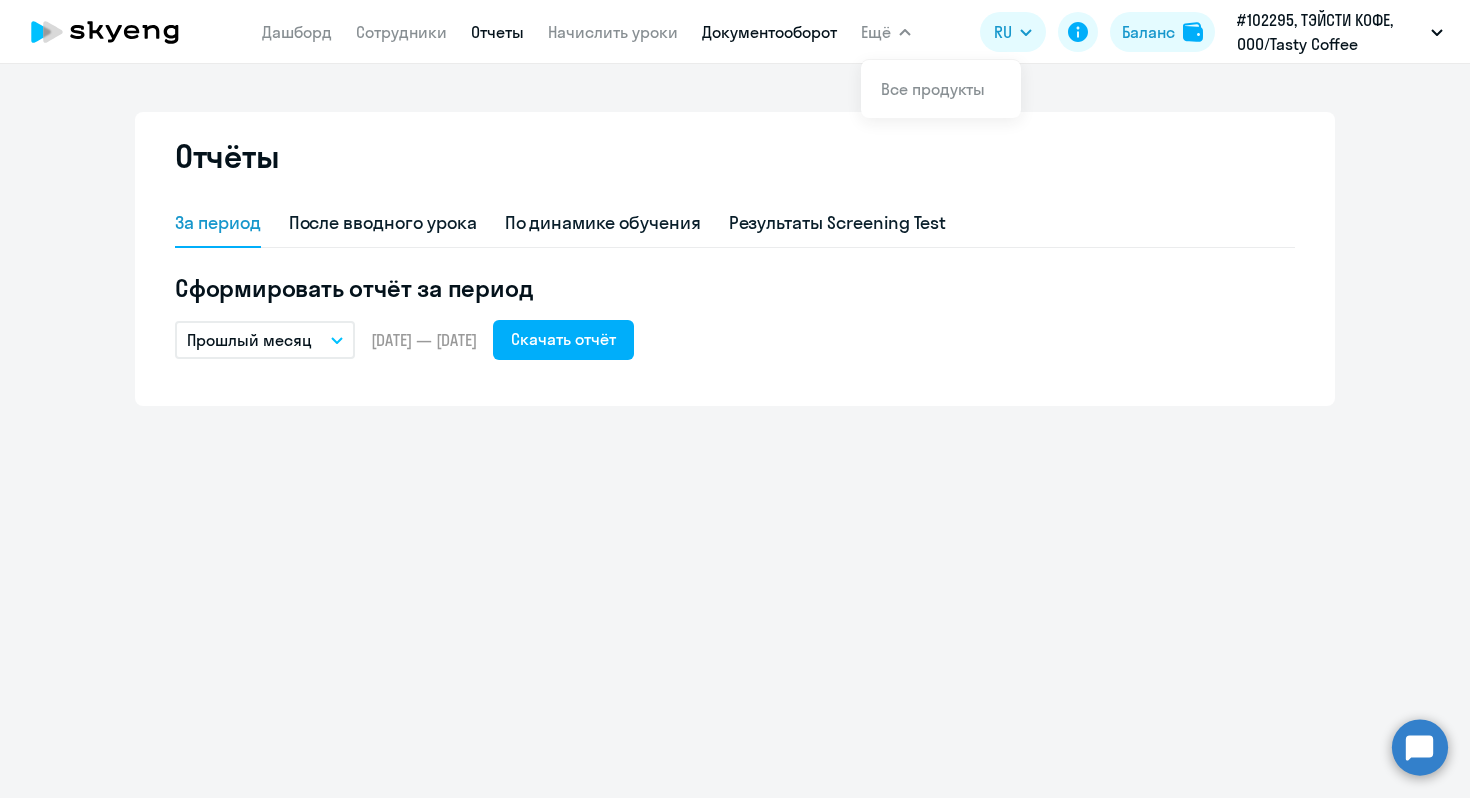 click on "Документооборот" at bounding box center (769, 32) 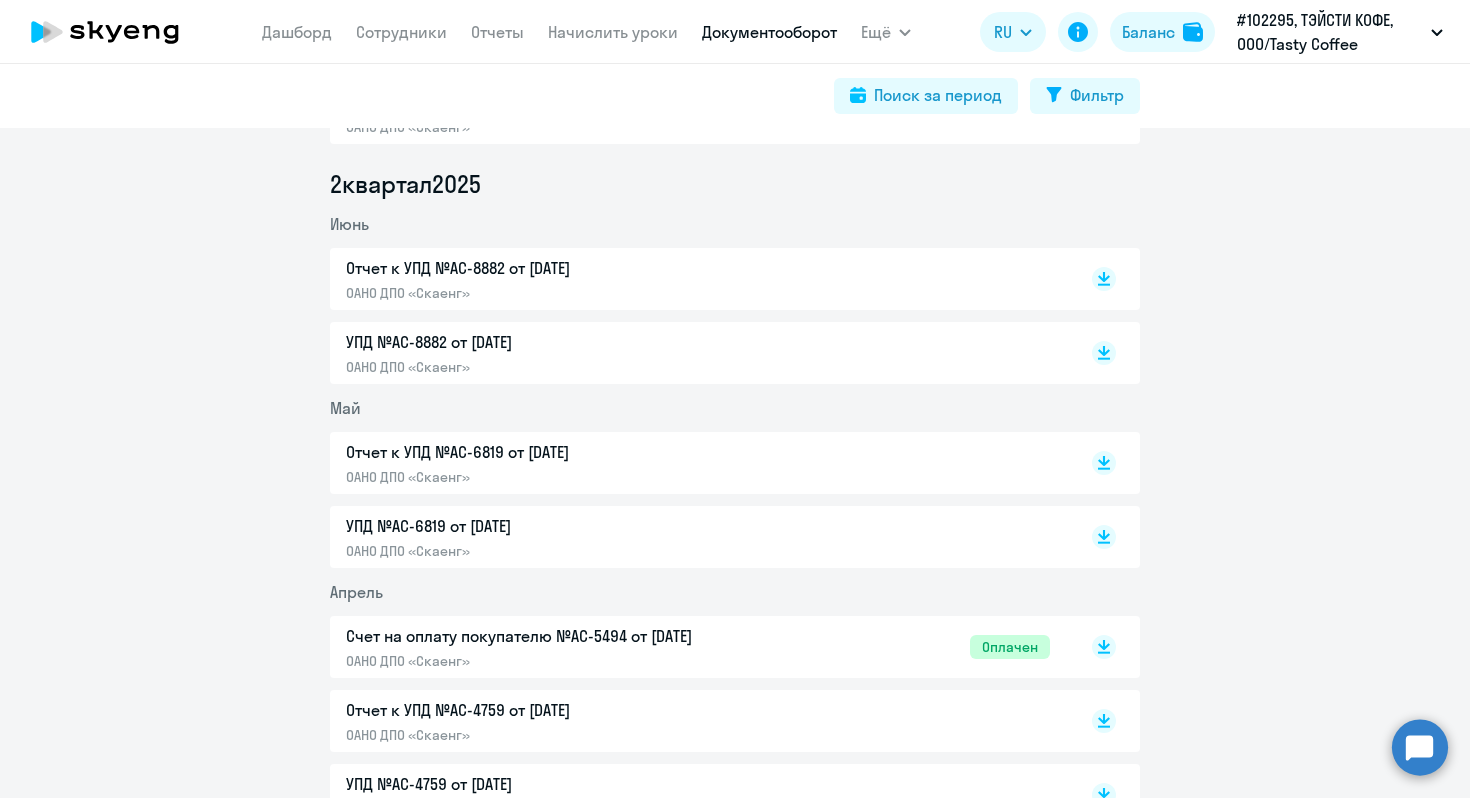scroll, scrollTop: 0, scrollLeft: 0, axis: both 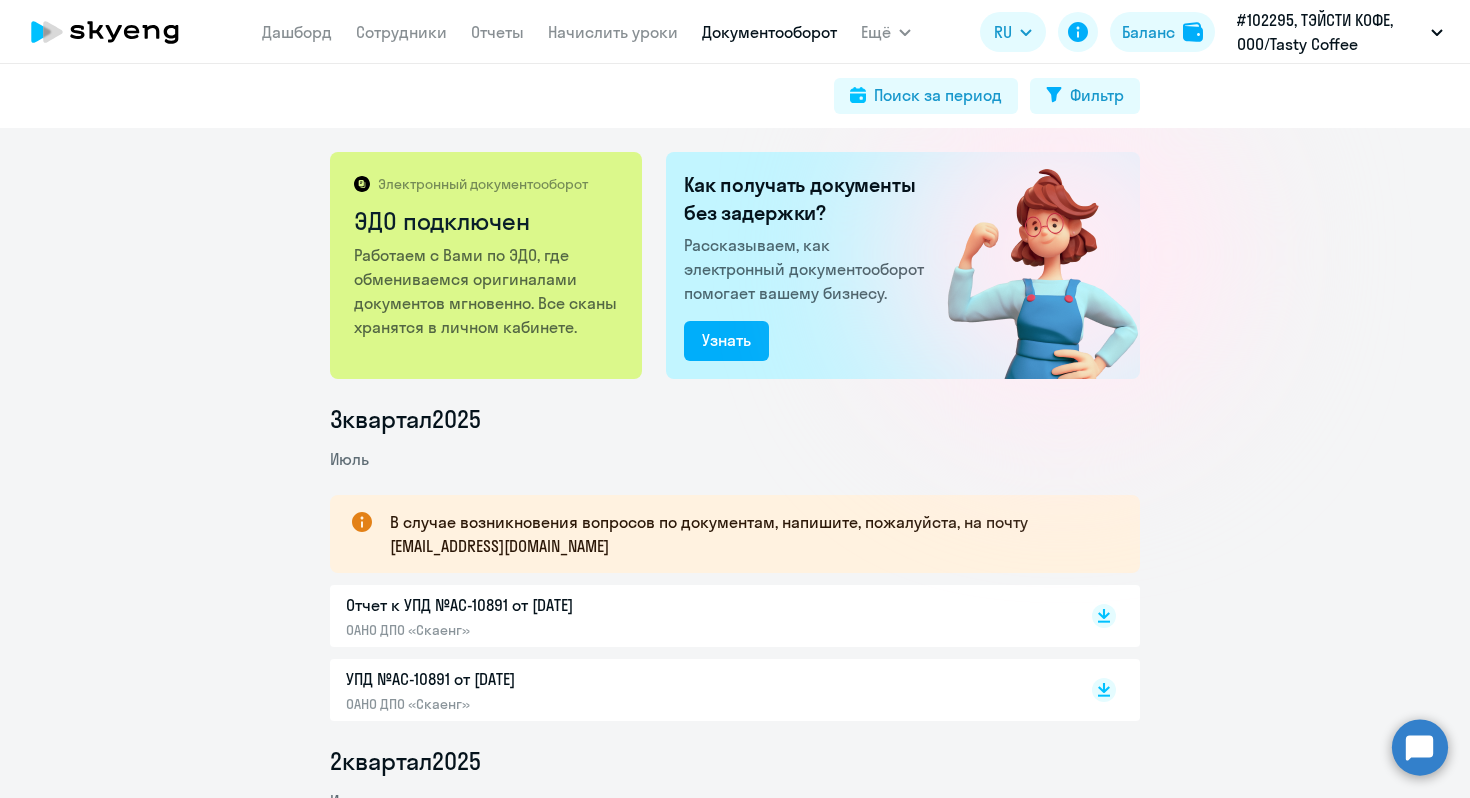click 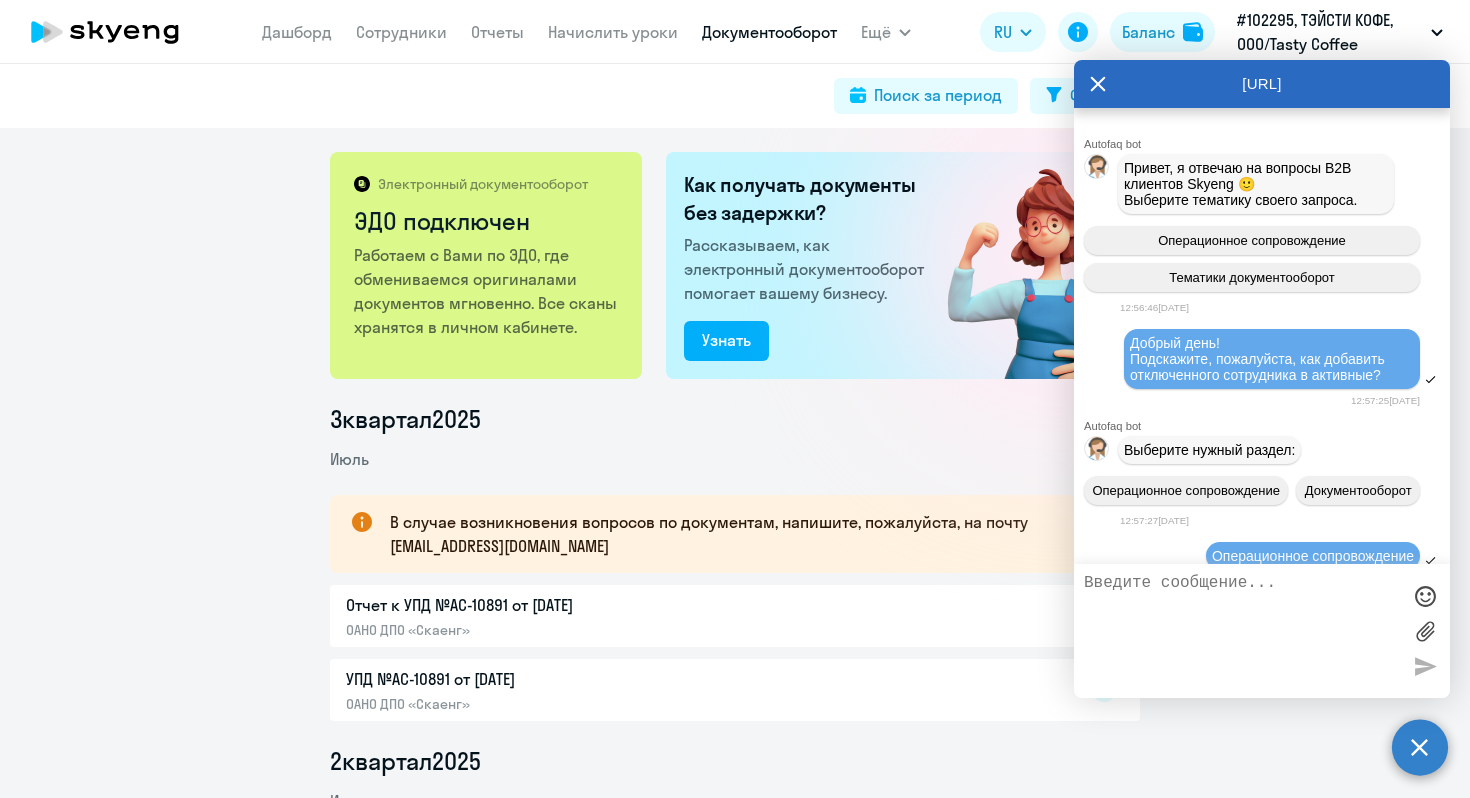 scroll, scrollTop: 19699, scrollLeft: 0, axis: vertical 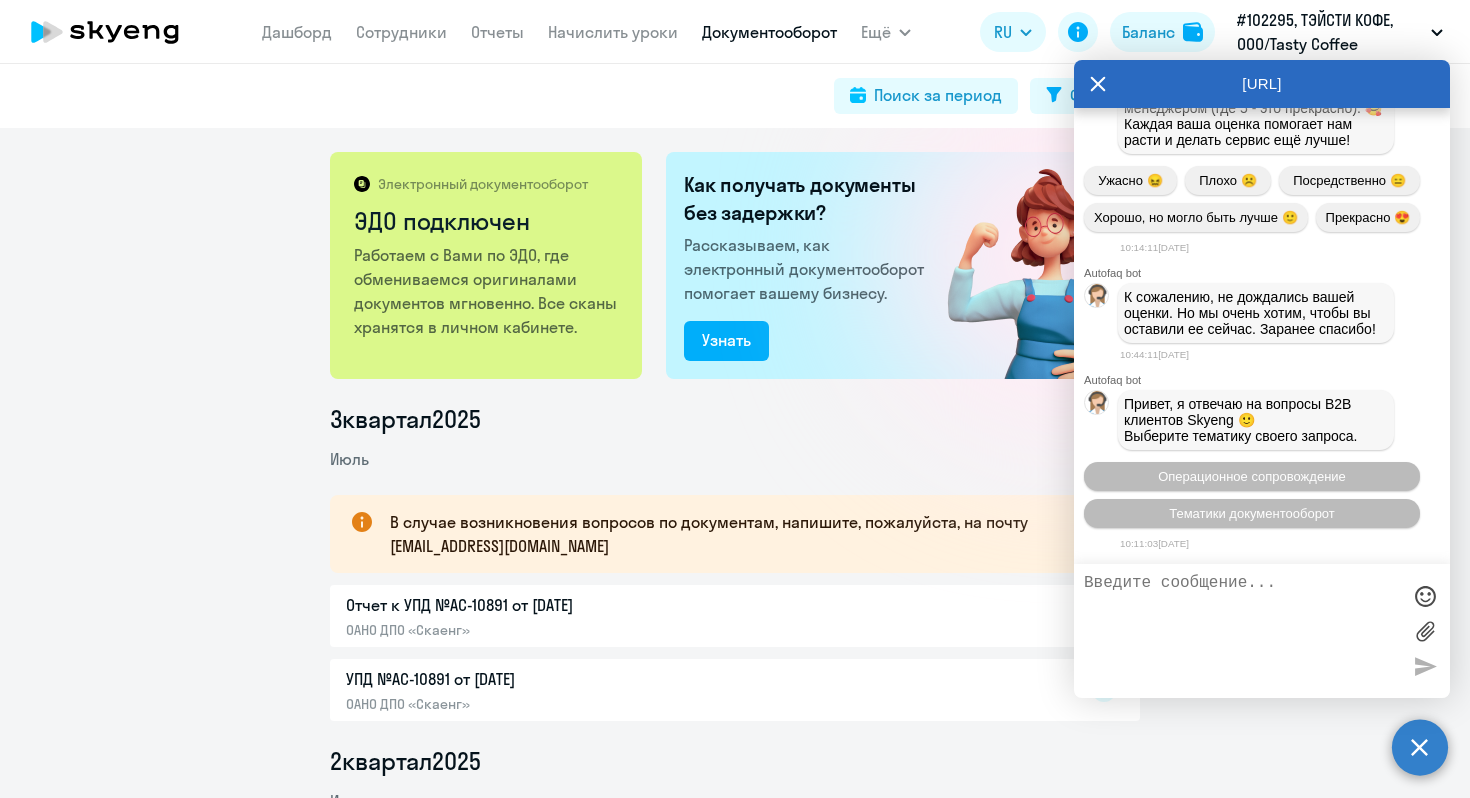 click at bounding box center [1242, 631] 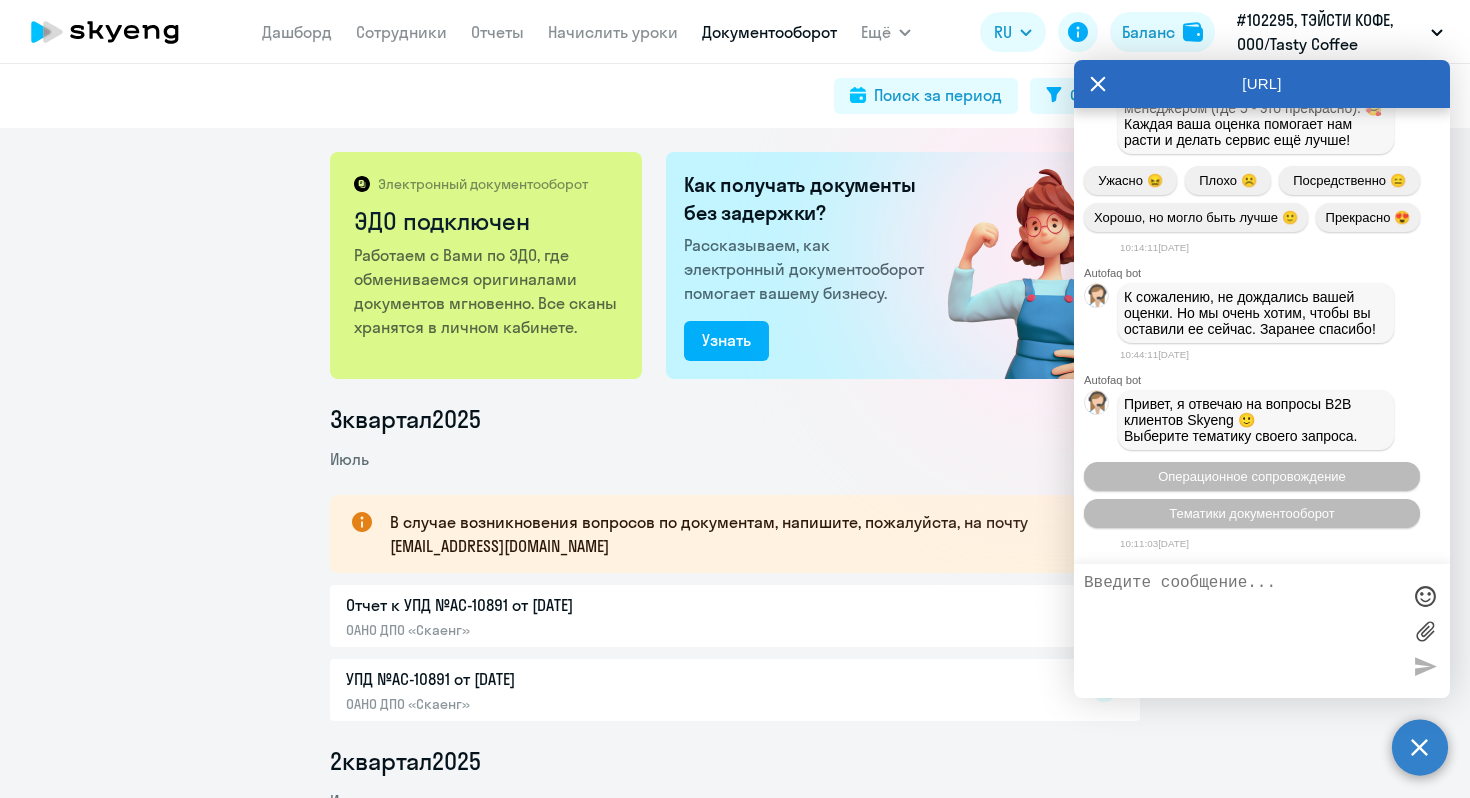 click 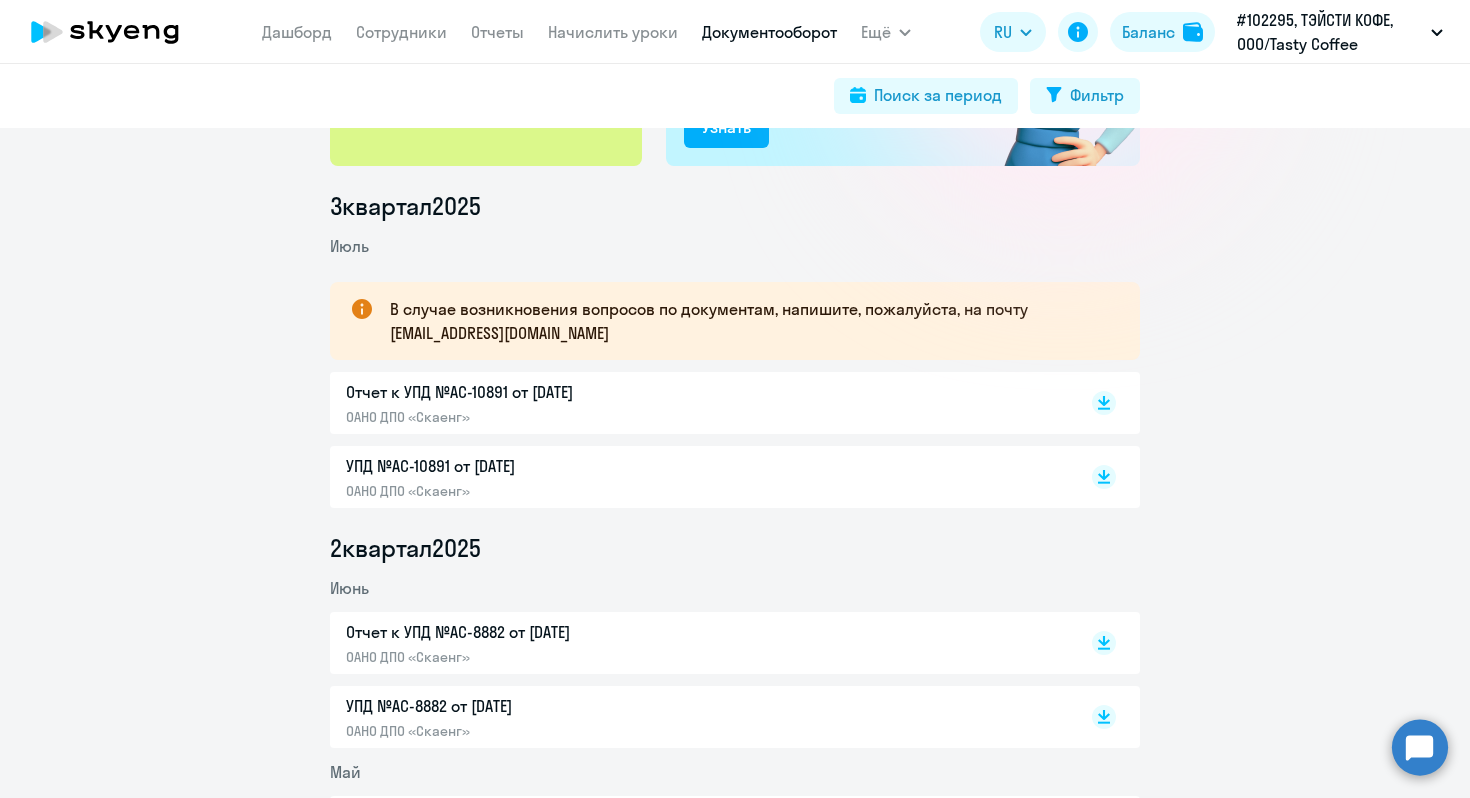 scroll, scrollTop: 188, scrollLeft: 0, axis: vertical 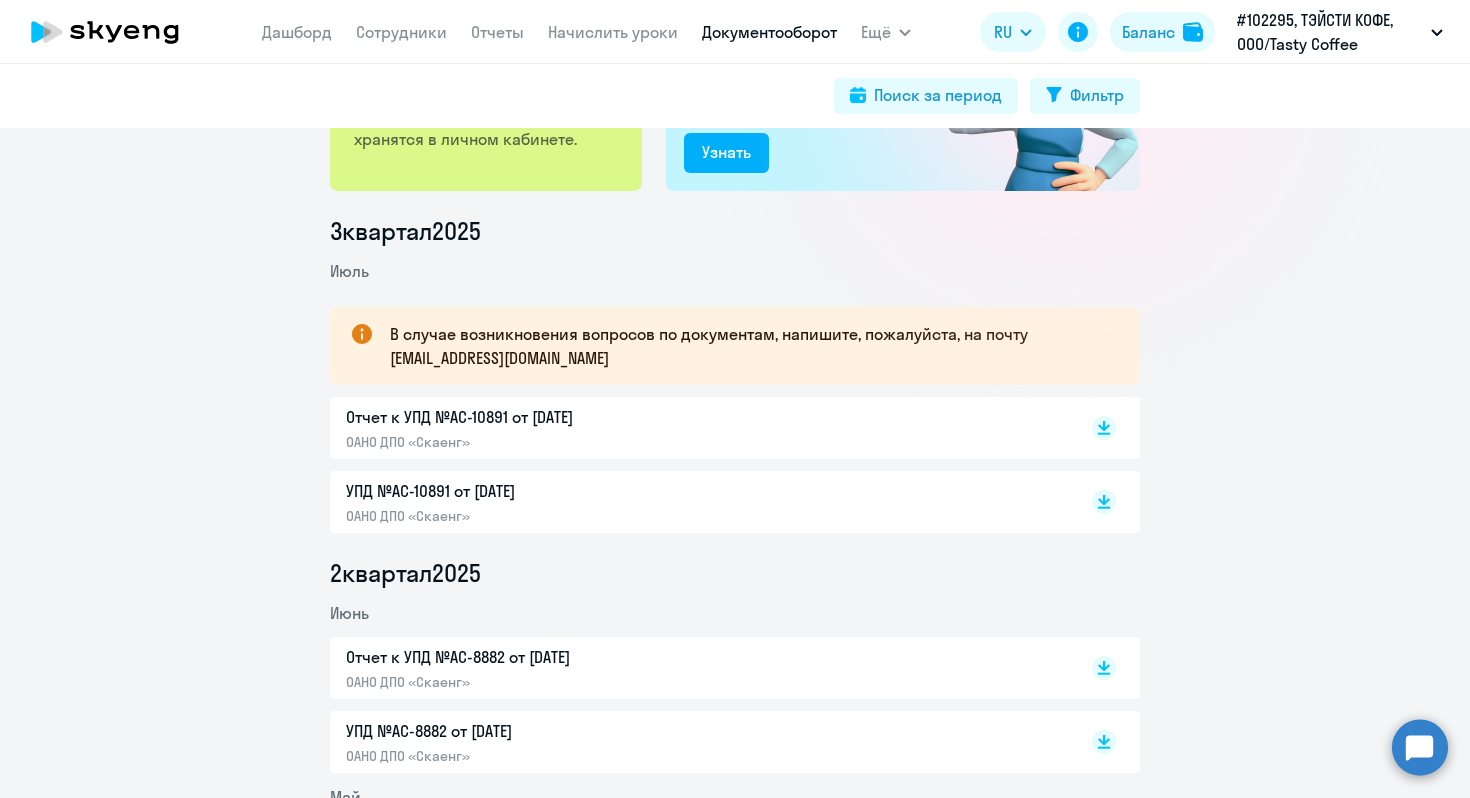 click on "УПД №AC-10891 от [DATE]" 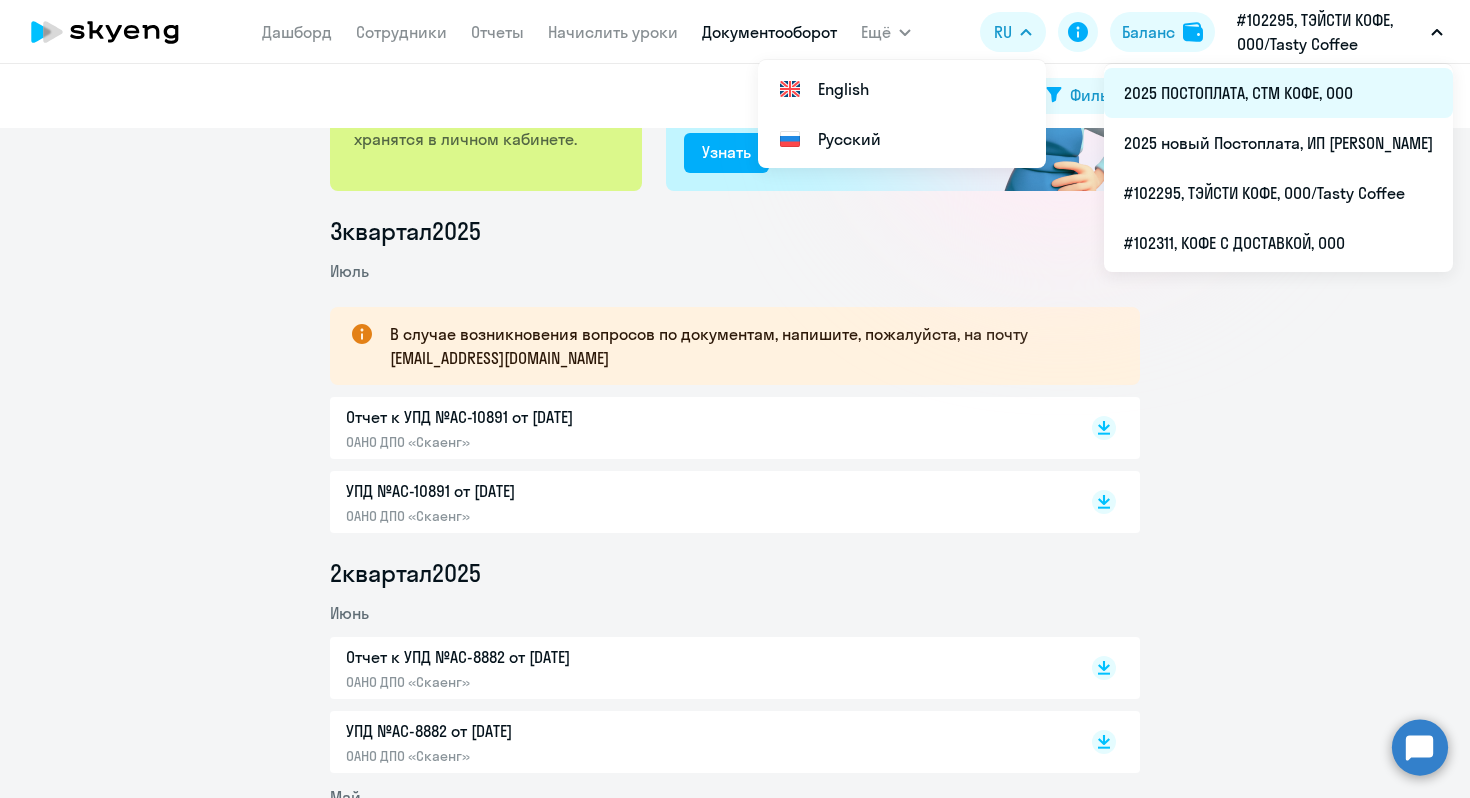click on "2025 ПОСТОПЛАТА, СТМ КОФЕ, ООО" at bounding box center (1278, 93) 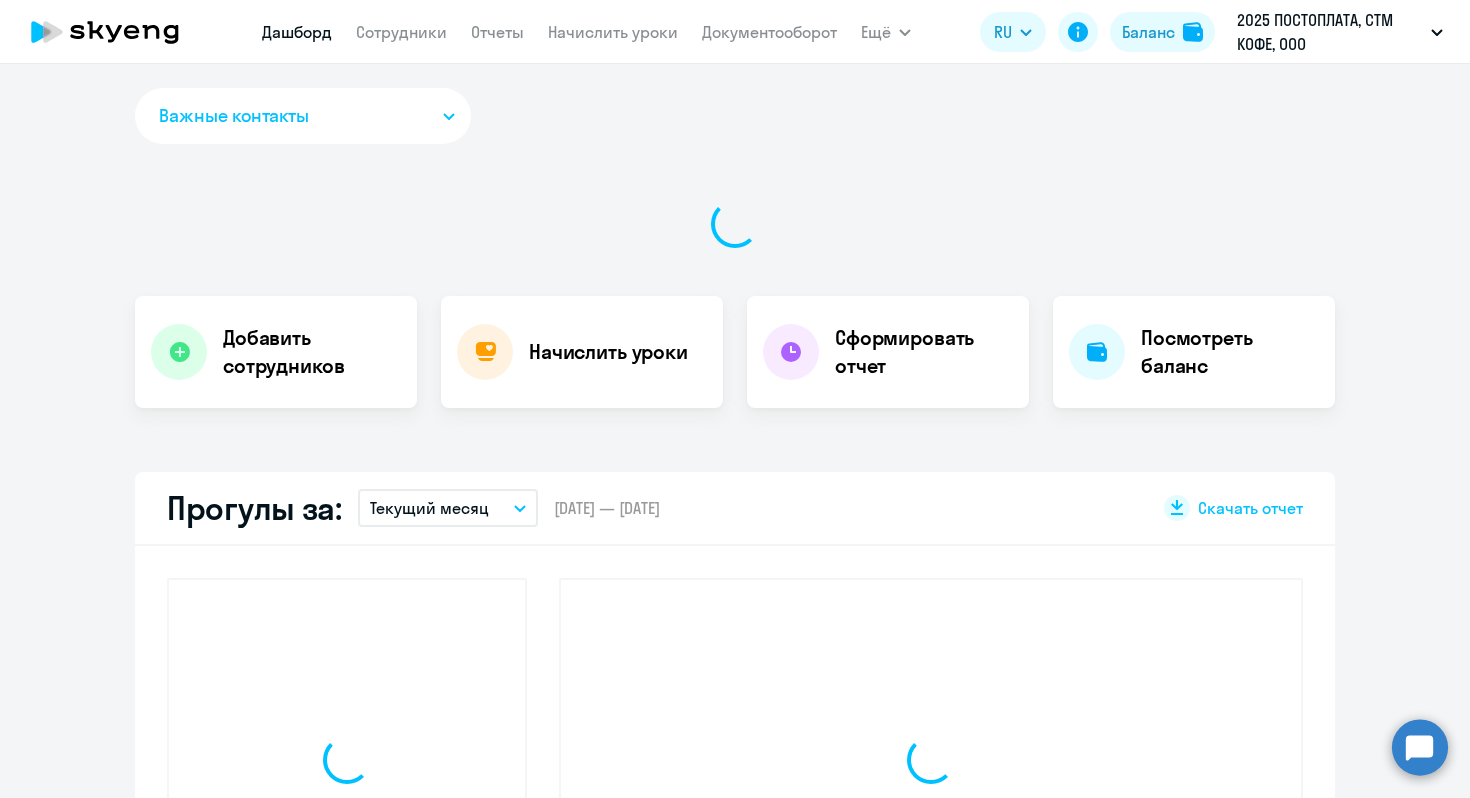 select on "30" 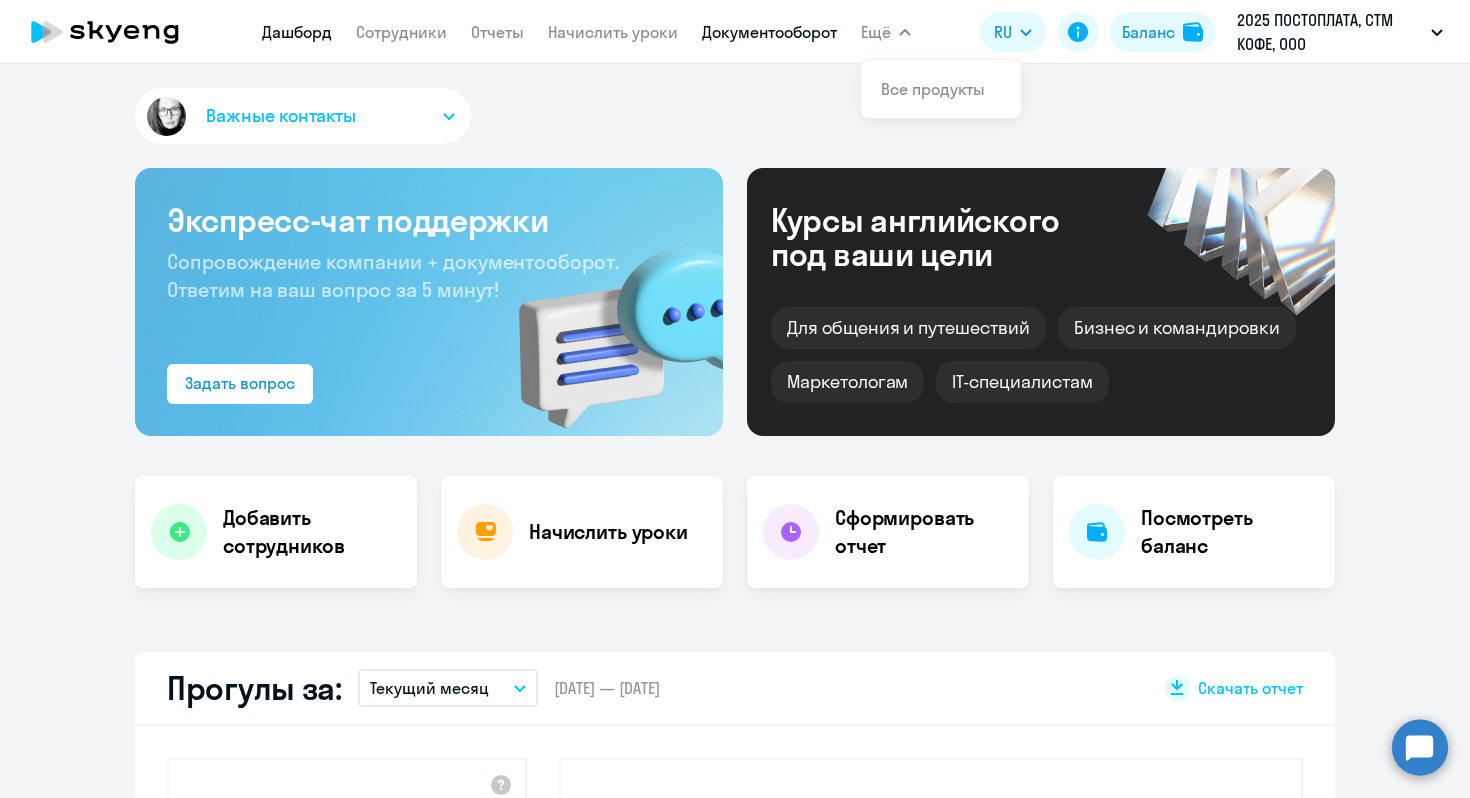 click on "Документооборот" at bounding box center (769, 32) 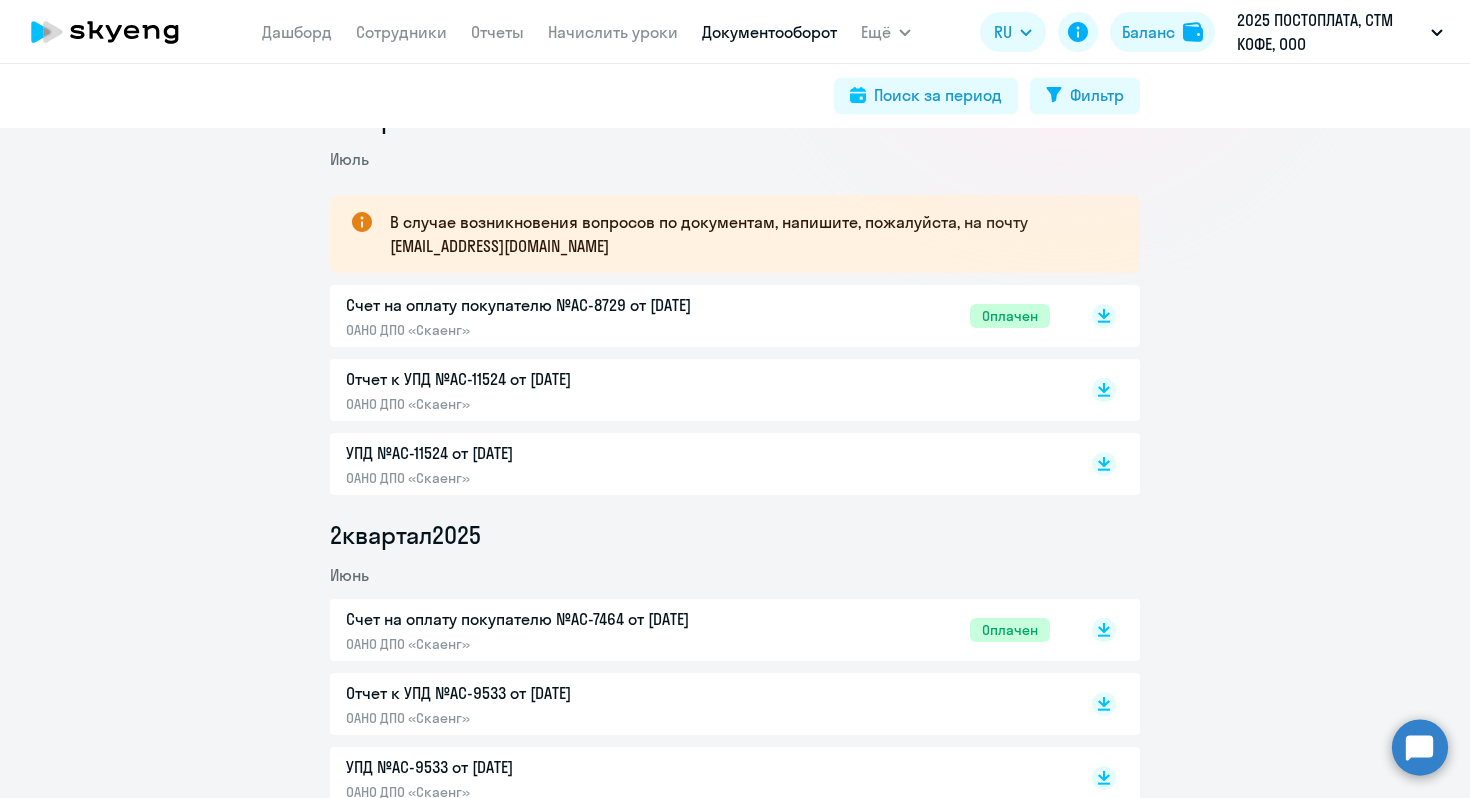scroll, scrollTop: 303, scrollLeft: 0, axis: vertical 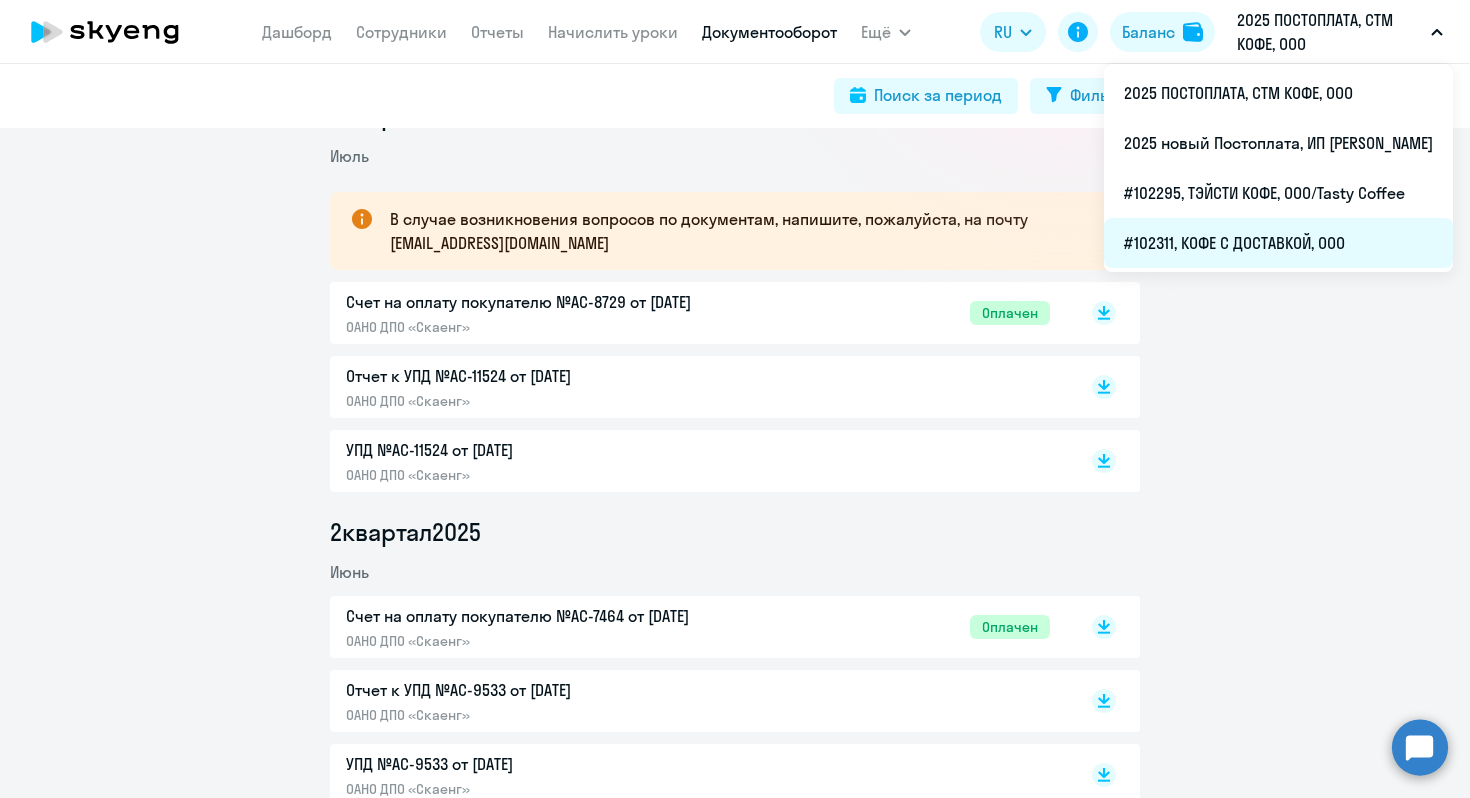 click on "#102311, КОФЕ С ДОСТАВКОЙ, ООО" at bounding box center [1278, 243] 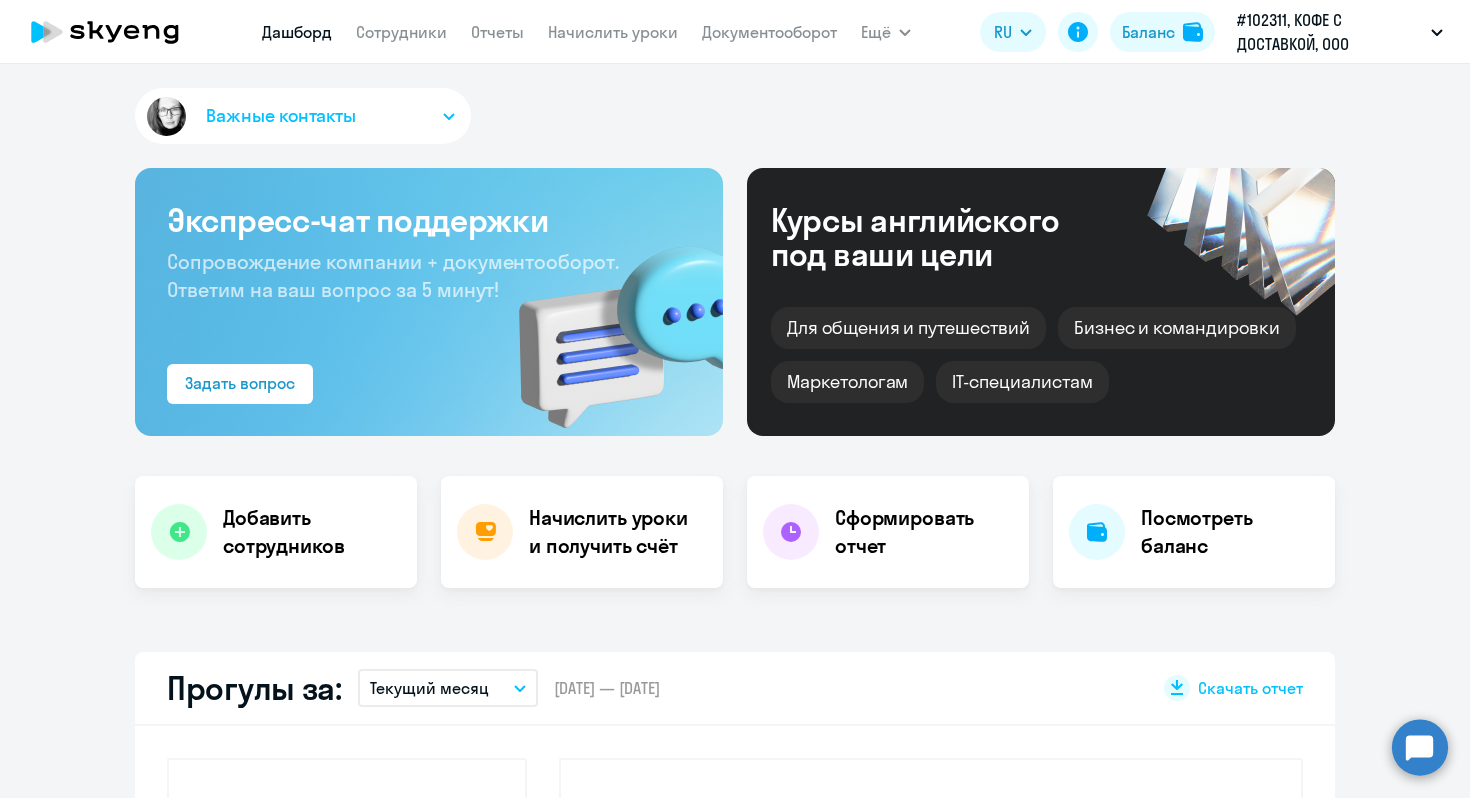 click on "Документооборот" at bounding box center [769, 32] 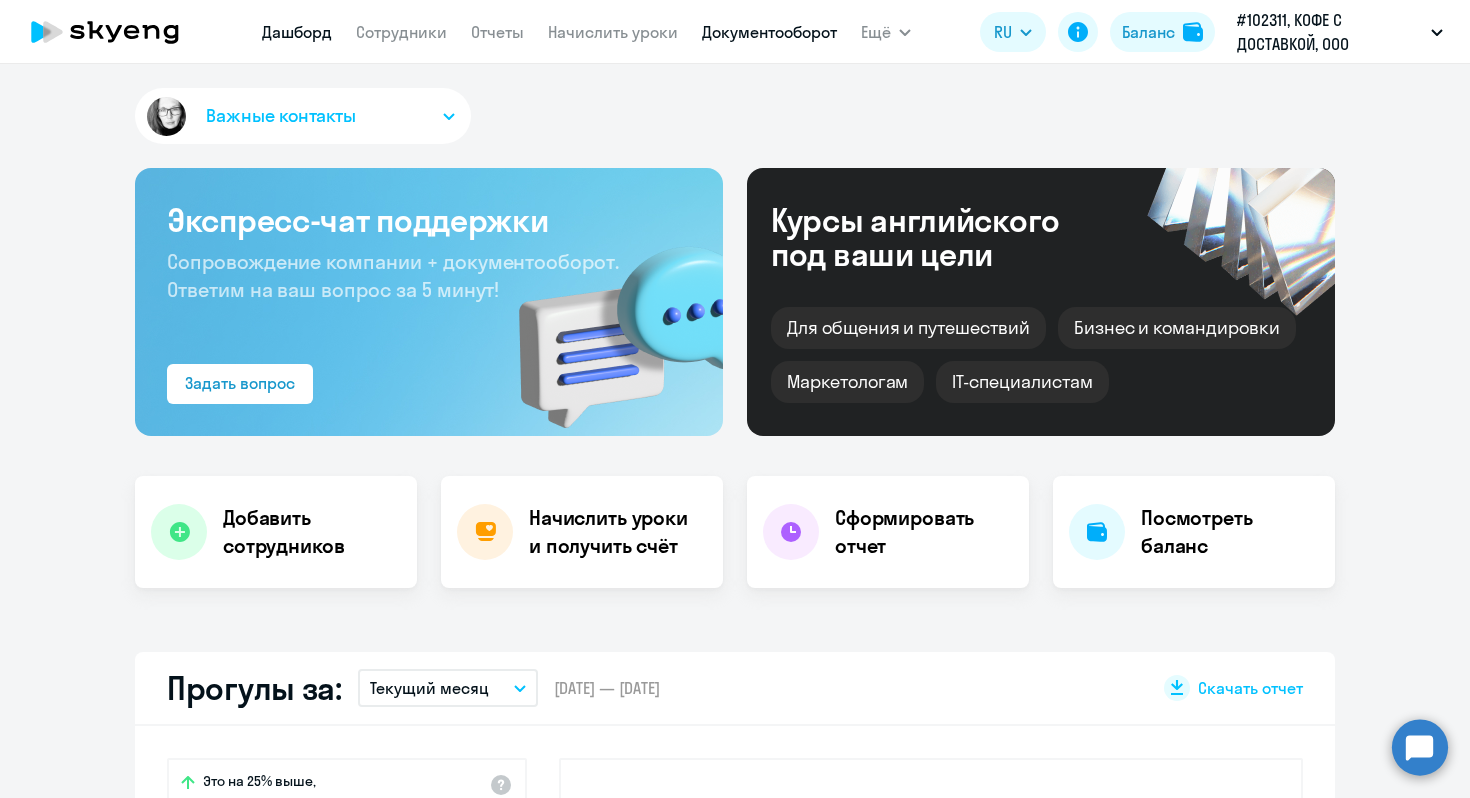click on "Документооборот" at bounding box center (769, 32) 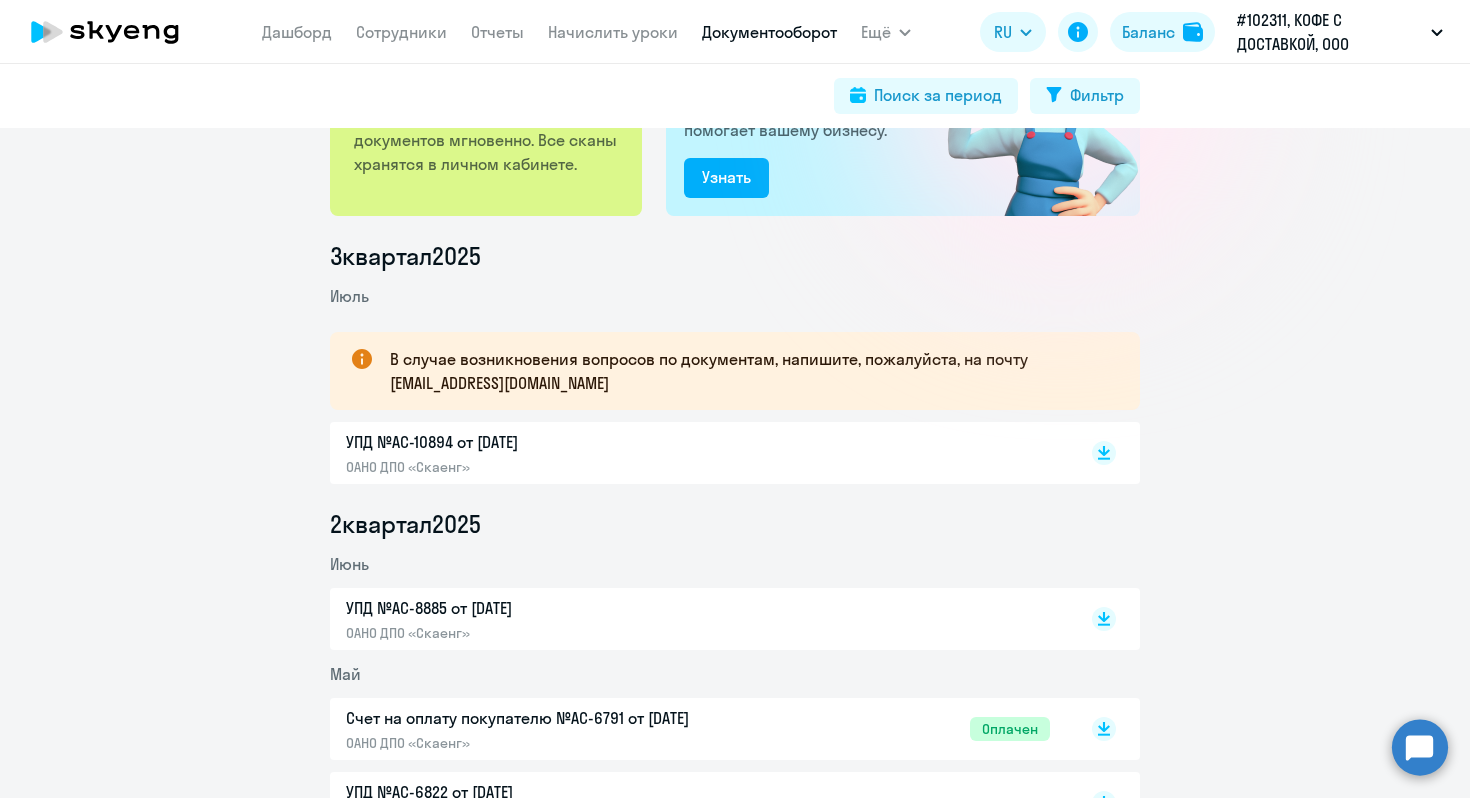 scroll, scrollTop: 167, scrollLeft: 0, axis: vertical 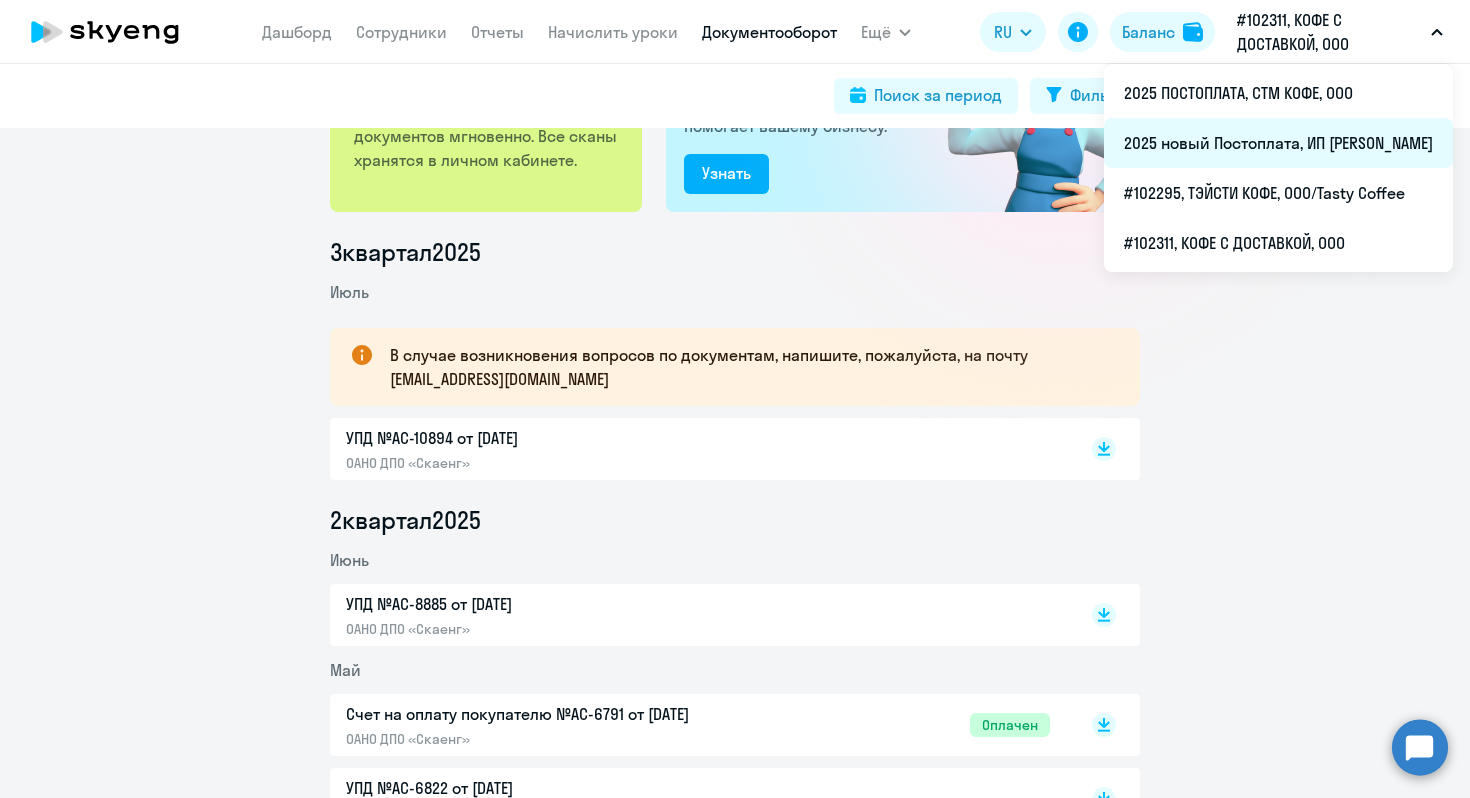 click on "2025 новый Постоплата, ИП [PERSON_NAME]" at bounding box center [1278, 143] 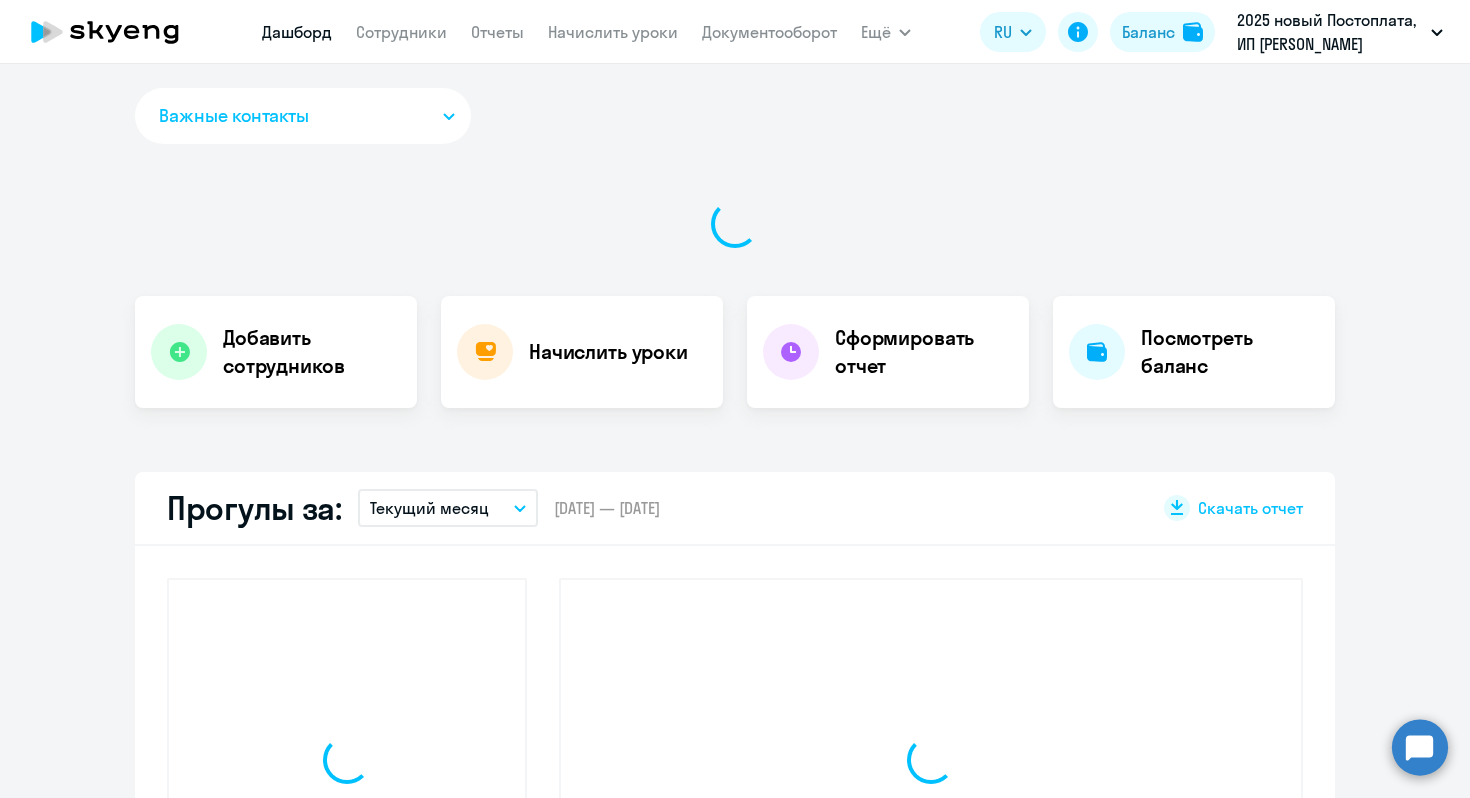 select on "30" 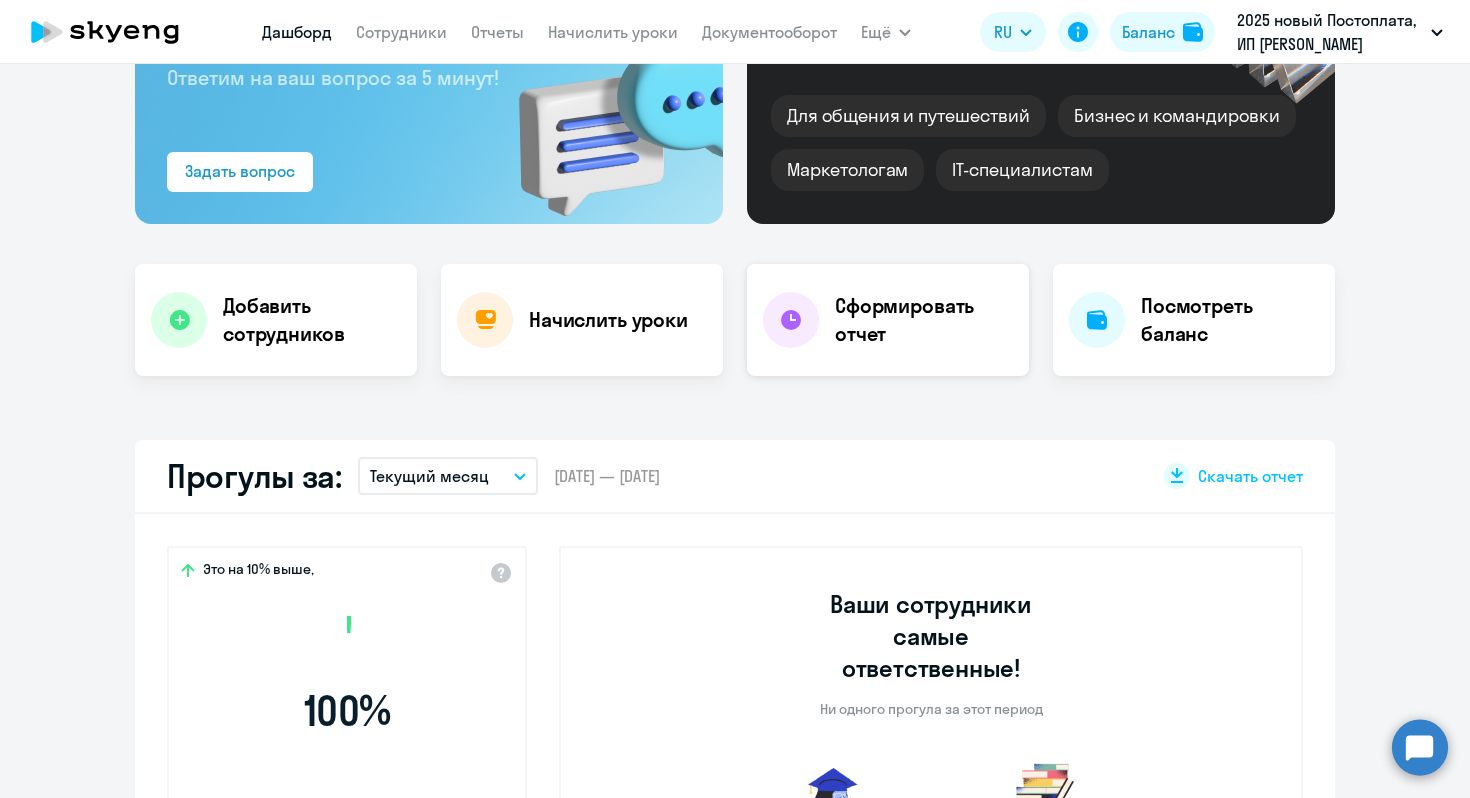 scroll, scrollTop: 231, scrollLeft: 0, axis: vertical 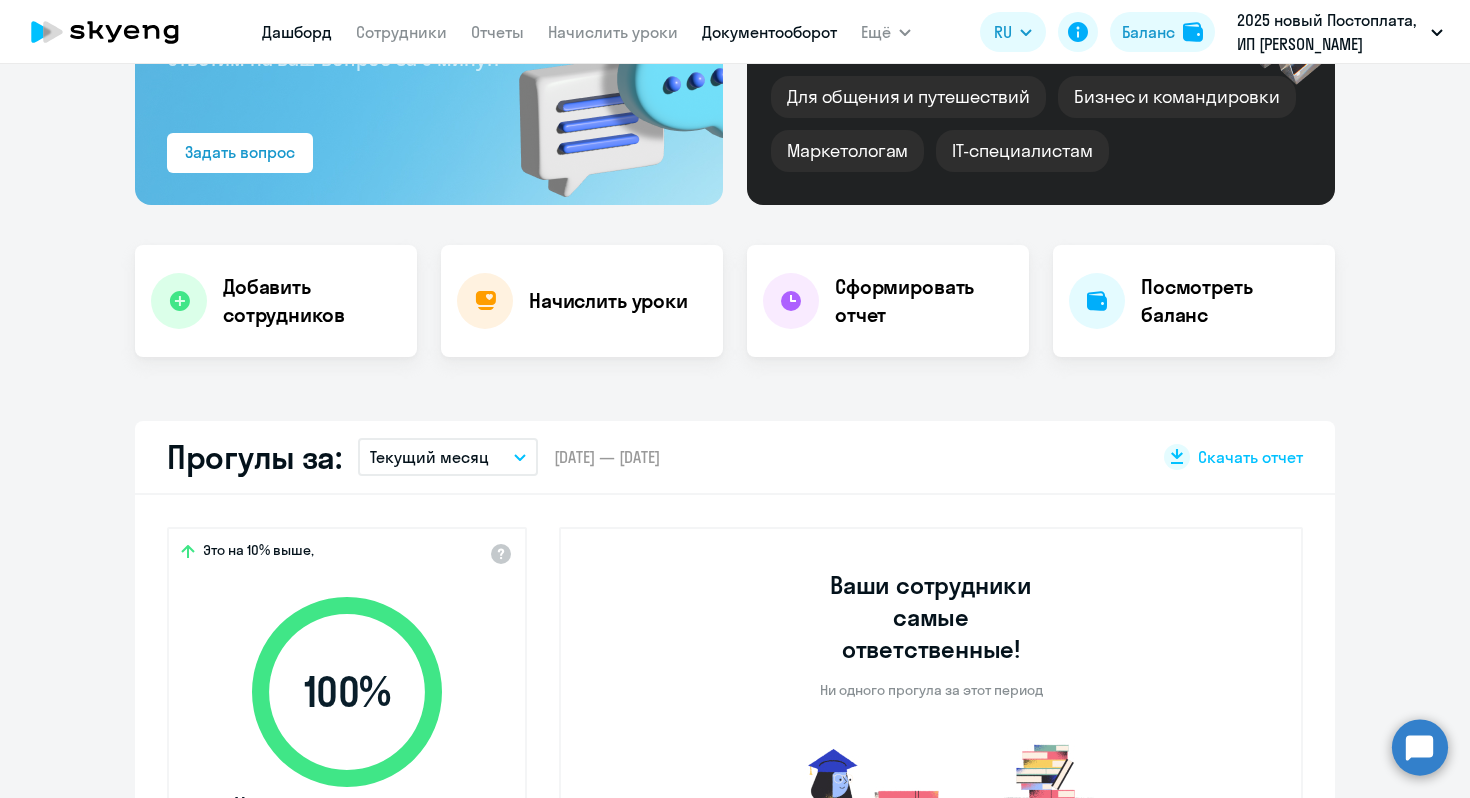 click on "Документооборот" at bounding box center (769, 32) 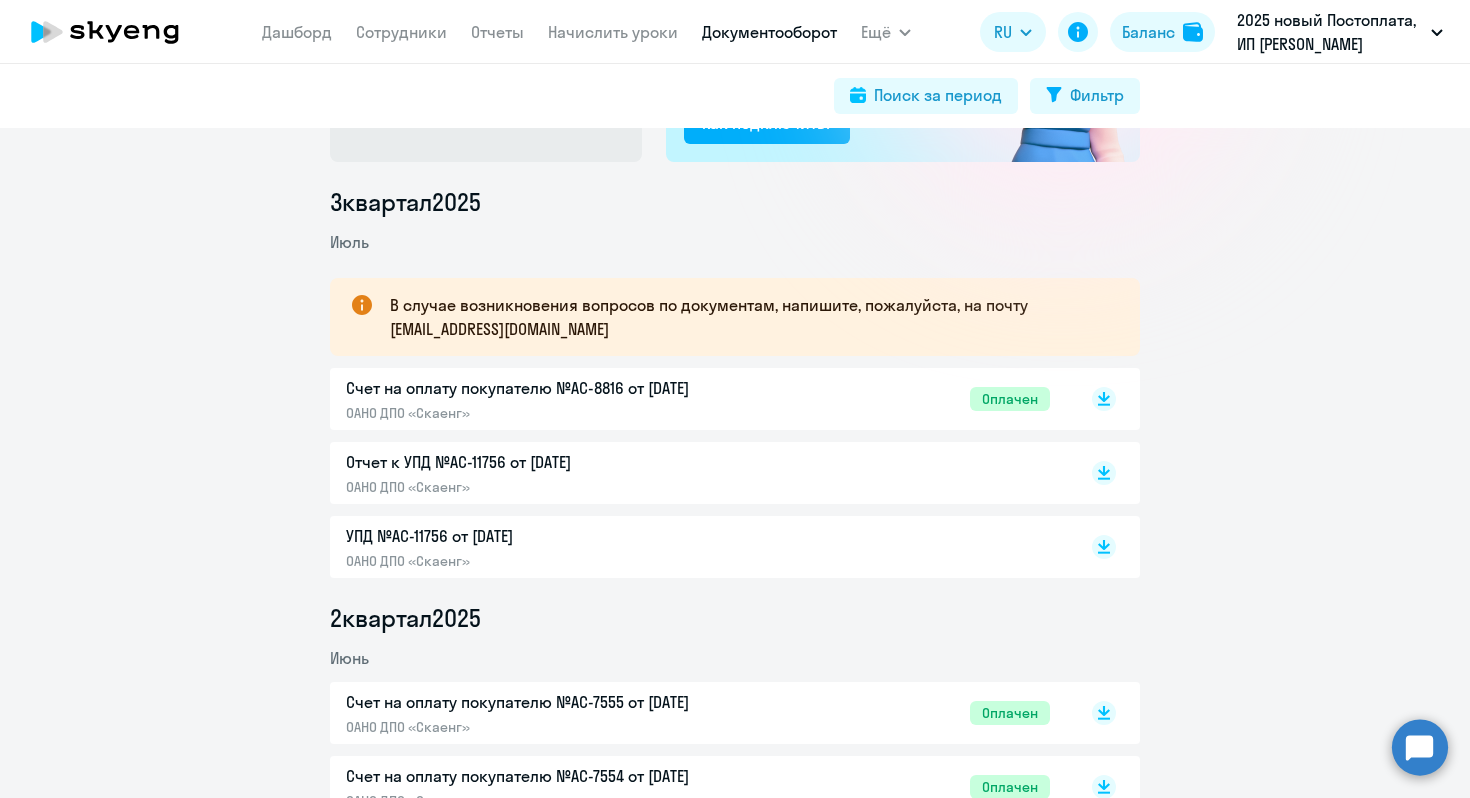 scroll, scrollTop: 205, scrollLeft: 0, axis: vertical 